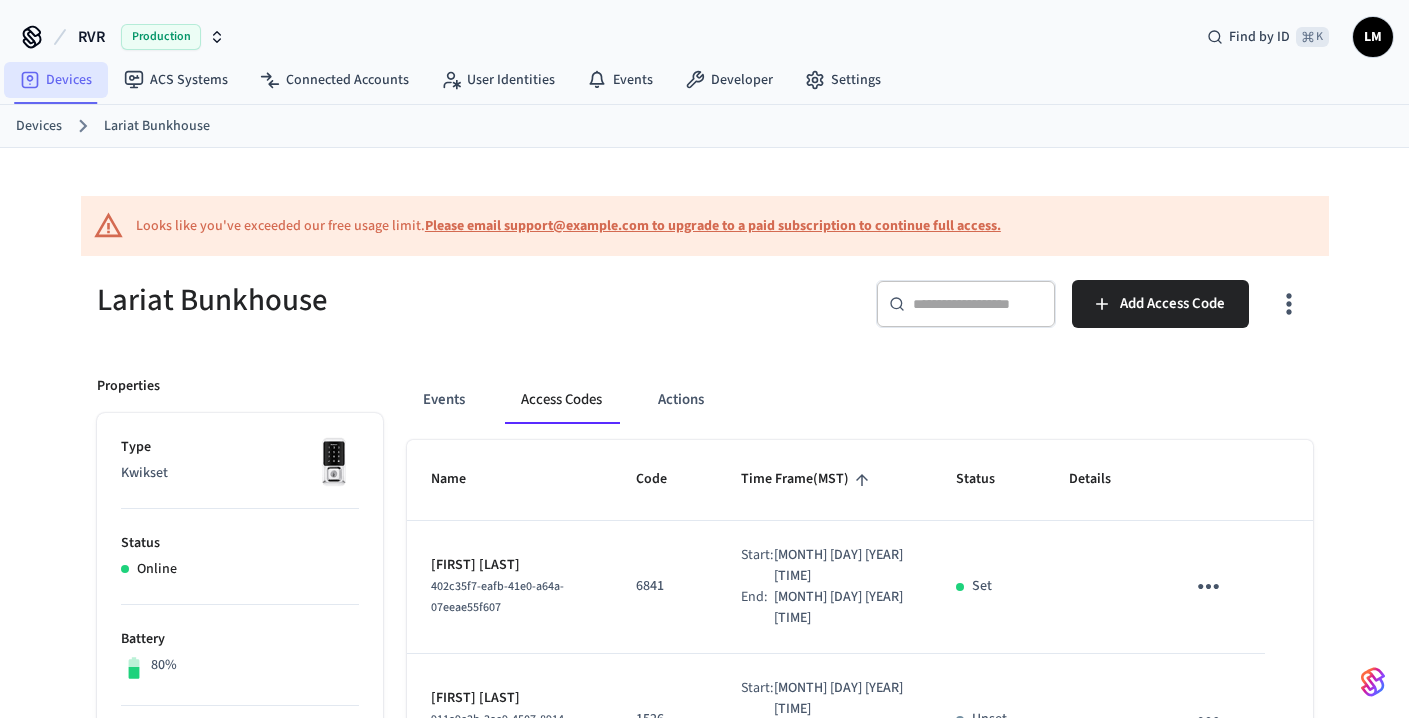 scroll, scrollTop: 0, scrollLeft: 0, axis: both 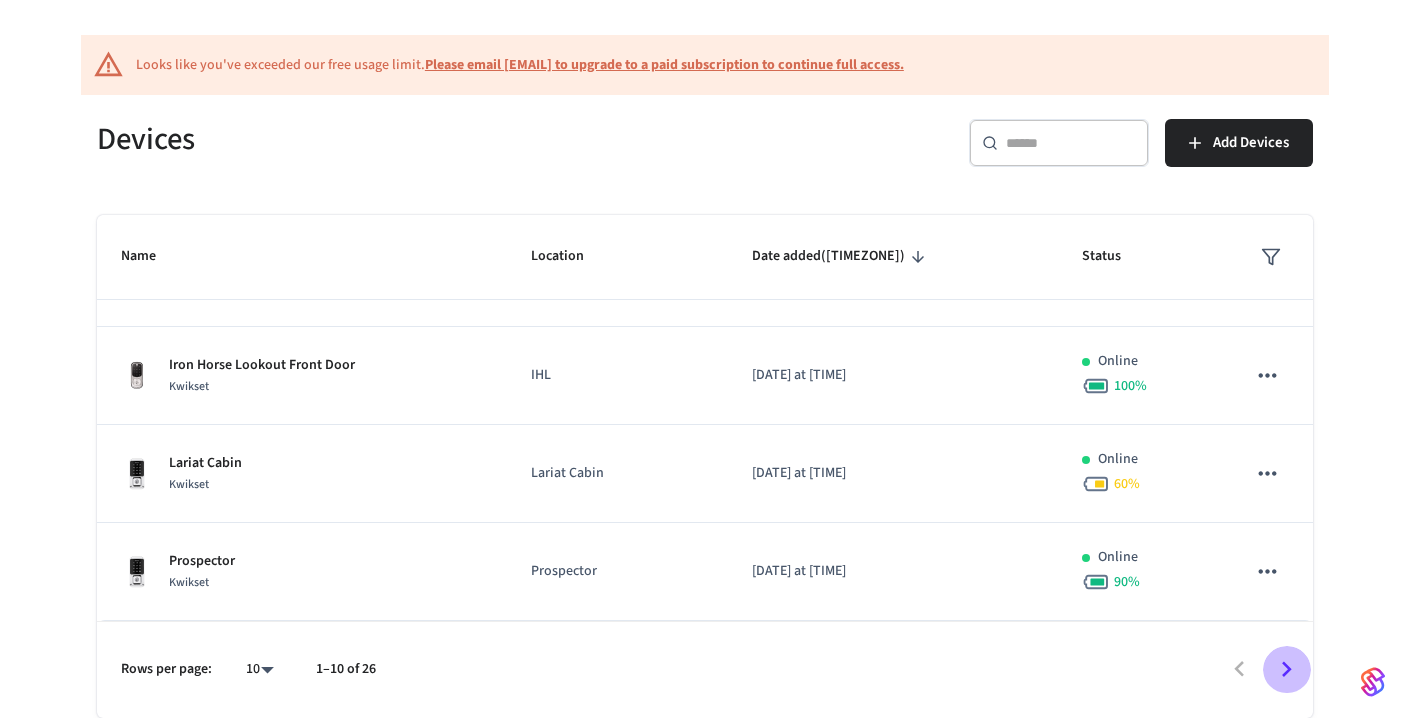 click 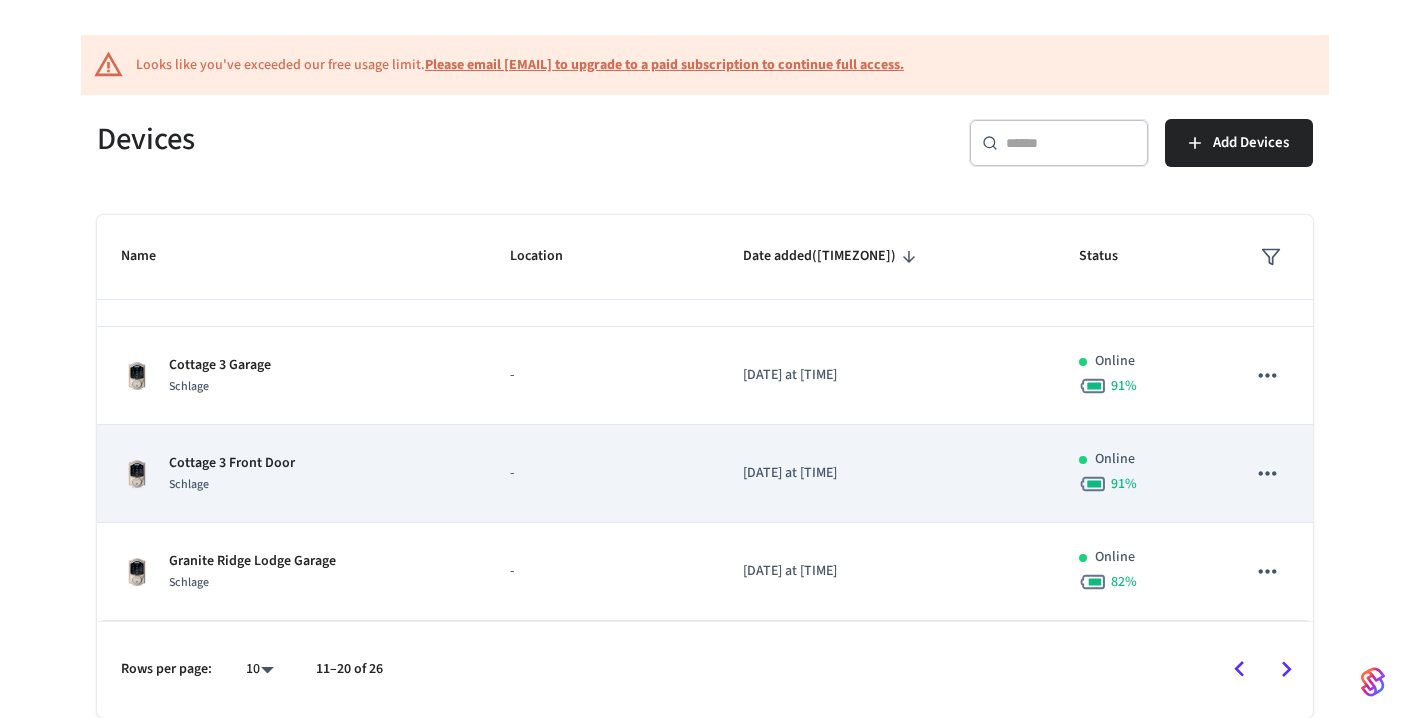 scroll, scrollTop: 118, scrollLeft: 0, axis: vertical 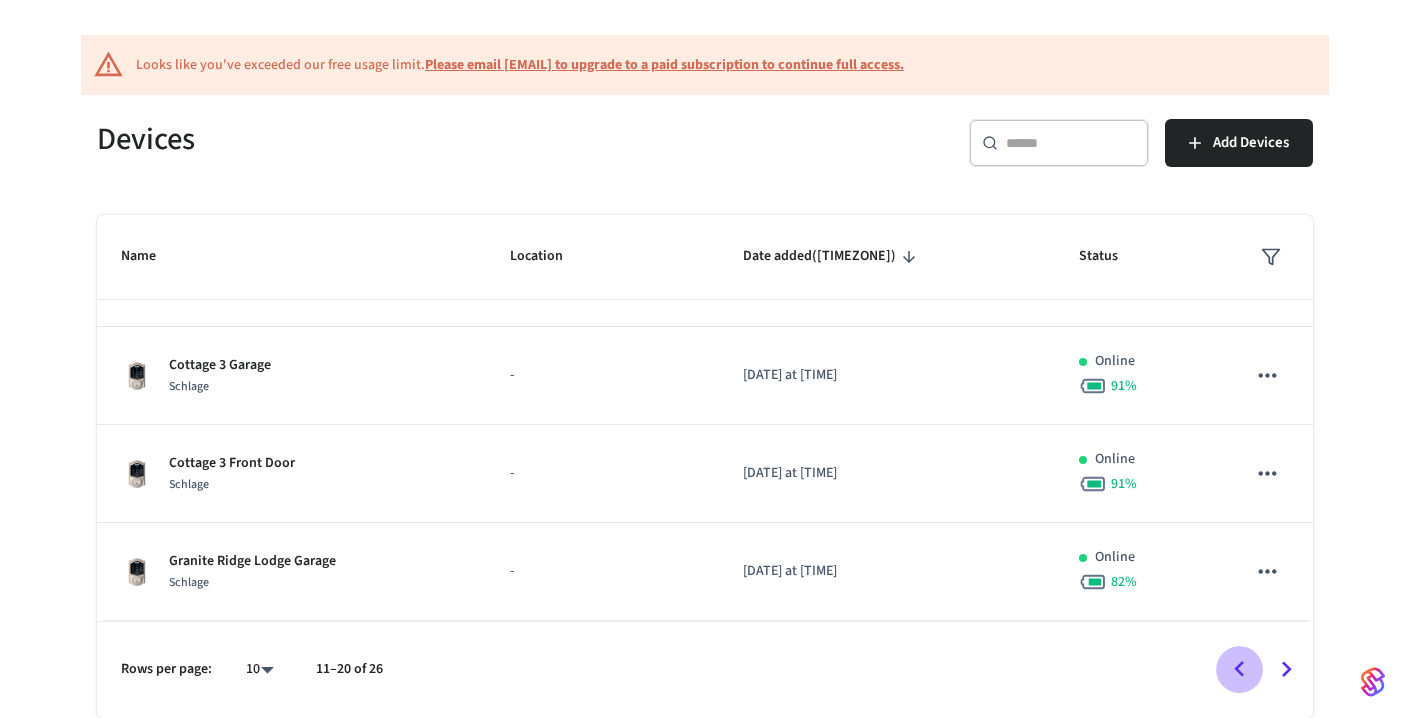 click 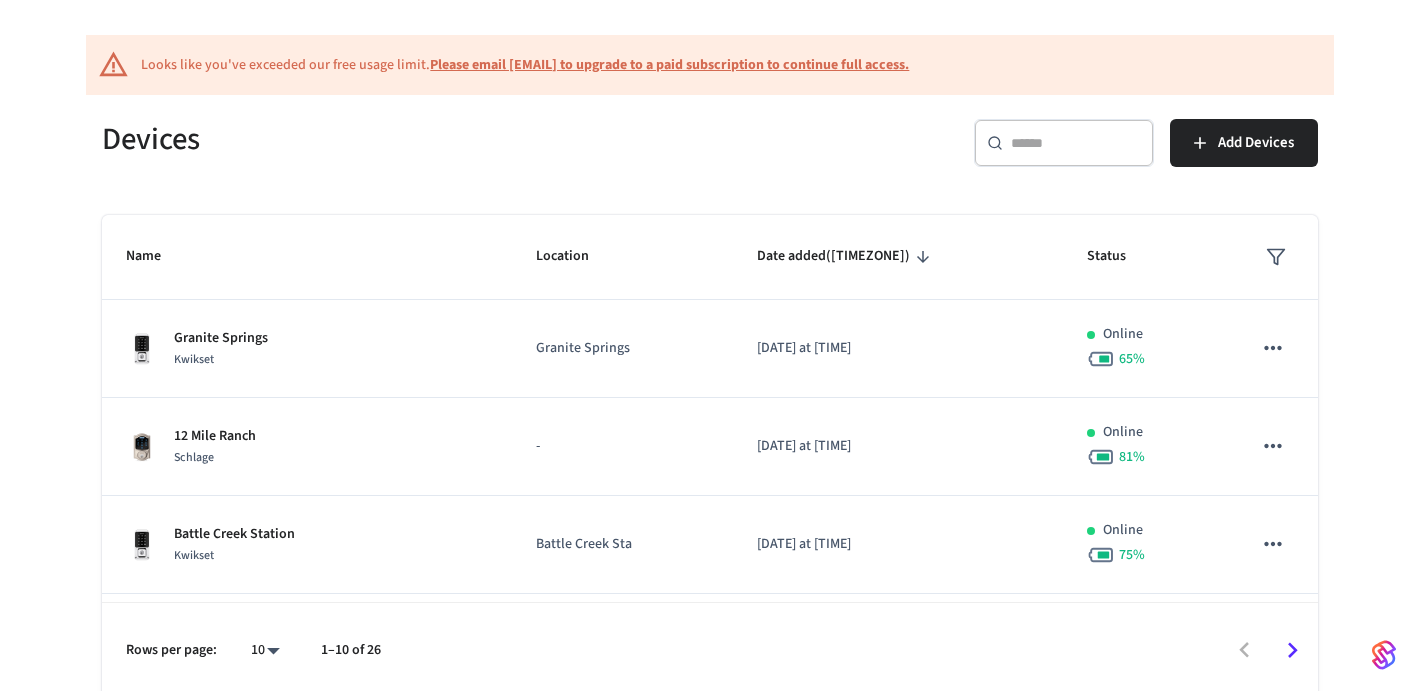 scroll, scrollTop: 0, scrollLeft: 0, axis: both 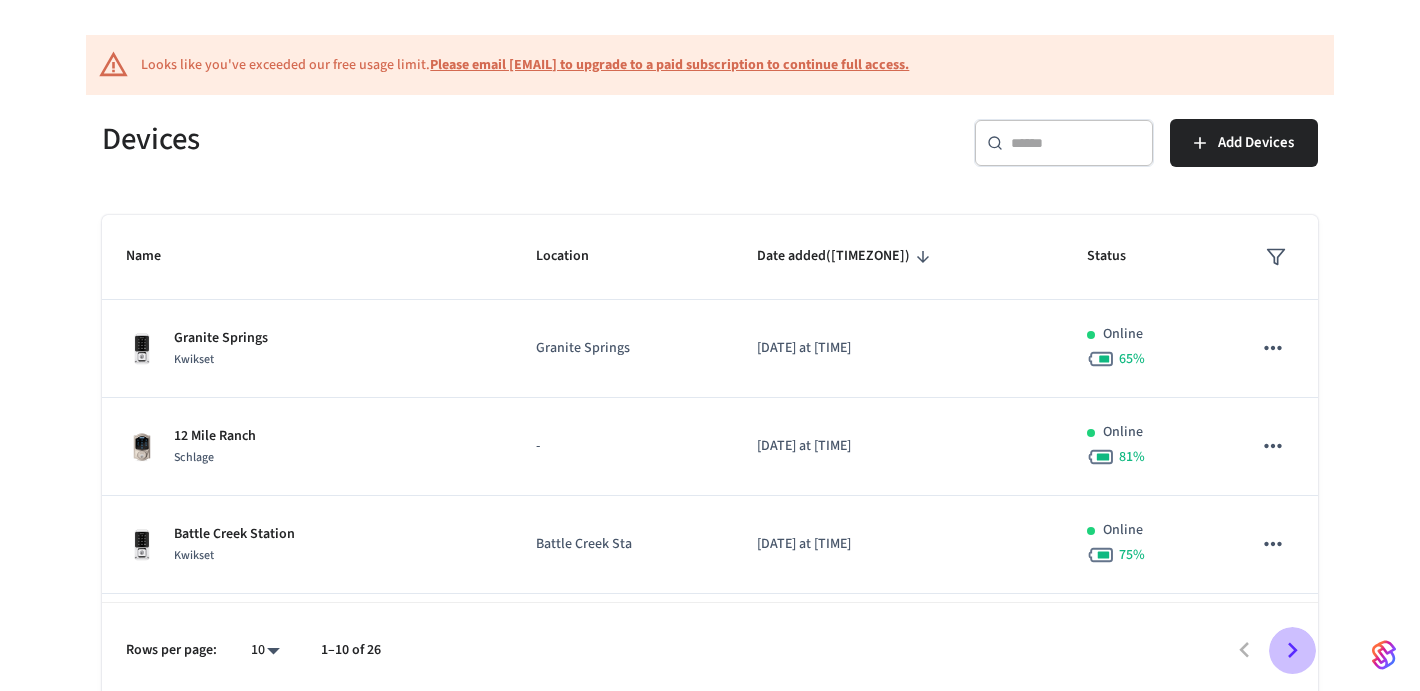 click 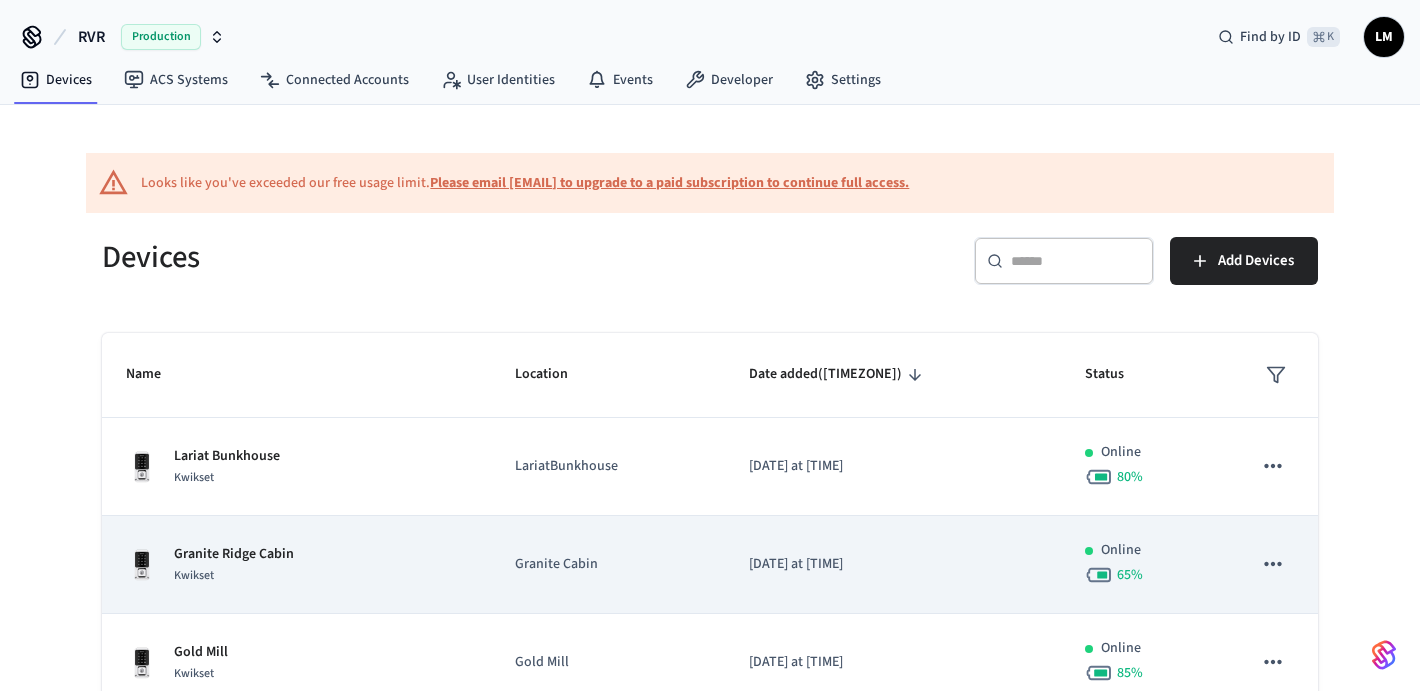 scroll, scrollTop: -1, scrollLeft: 0, axis: vertical 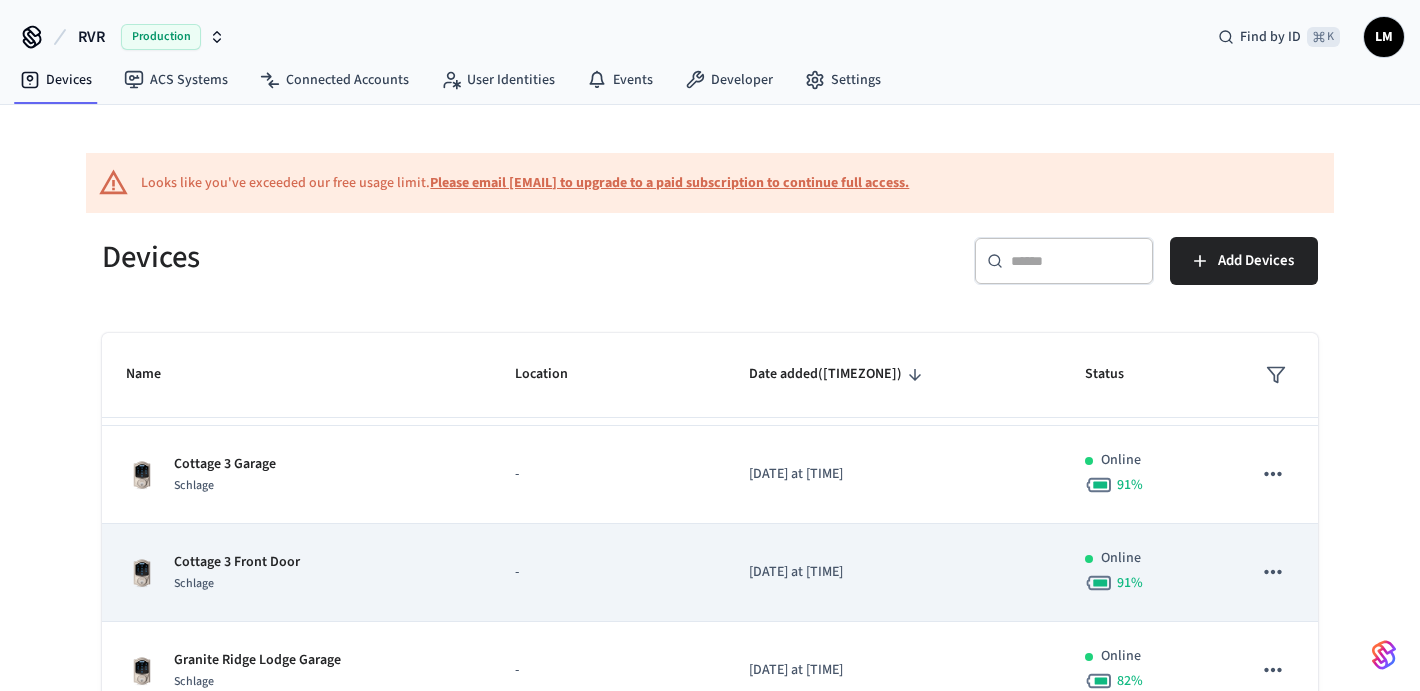 click on "[DATE] at [TIME]" at bounding box center [893, 573] 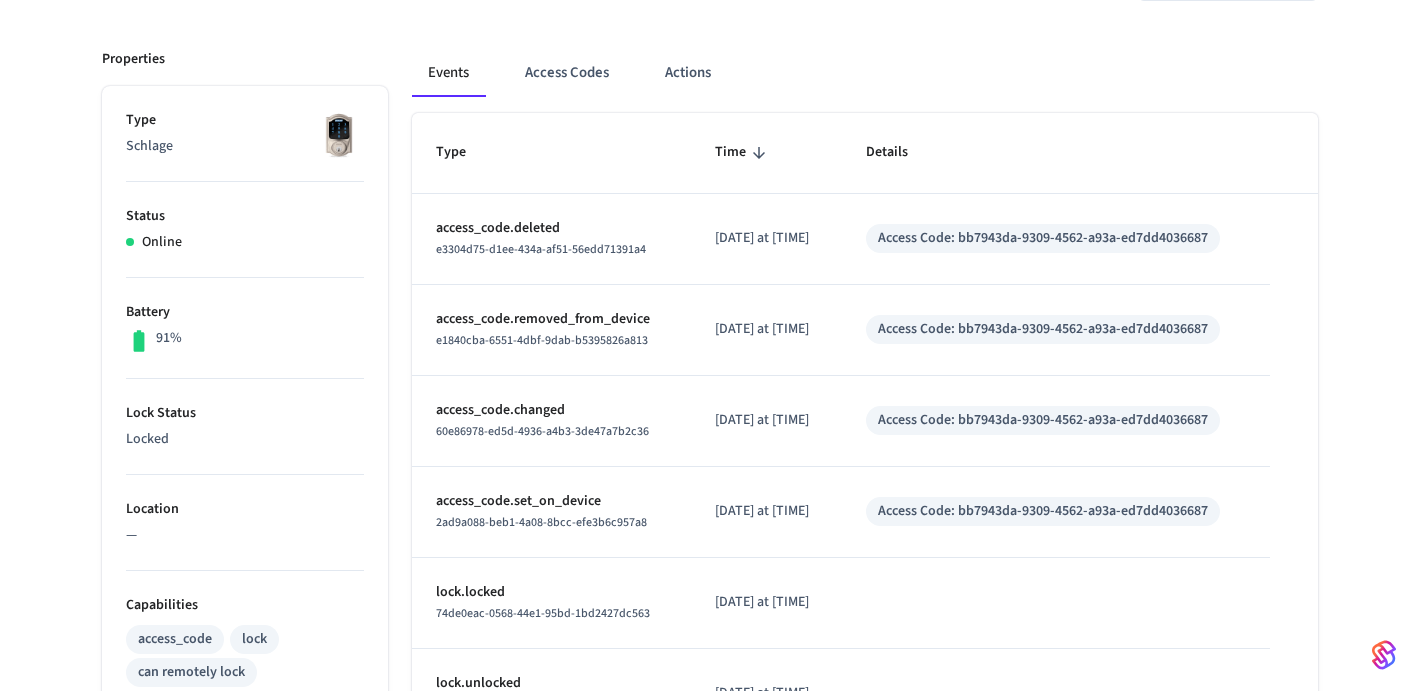 scroll, scrollTop: 304, scrollLeft: 0, axis: vertical 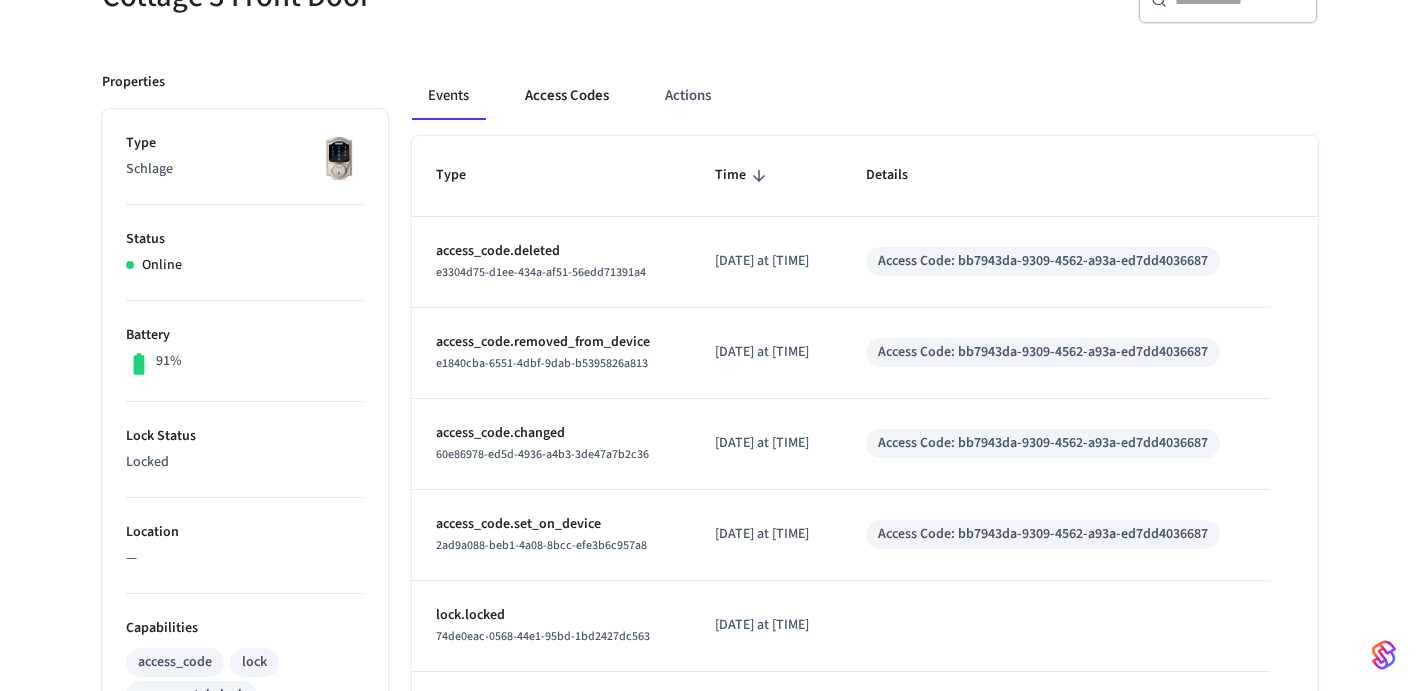 click on "Access Codes" at bounding box center (567, 96) 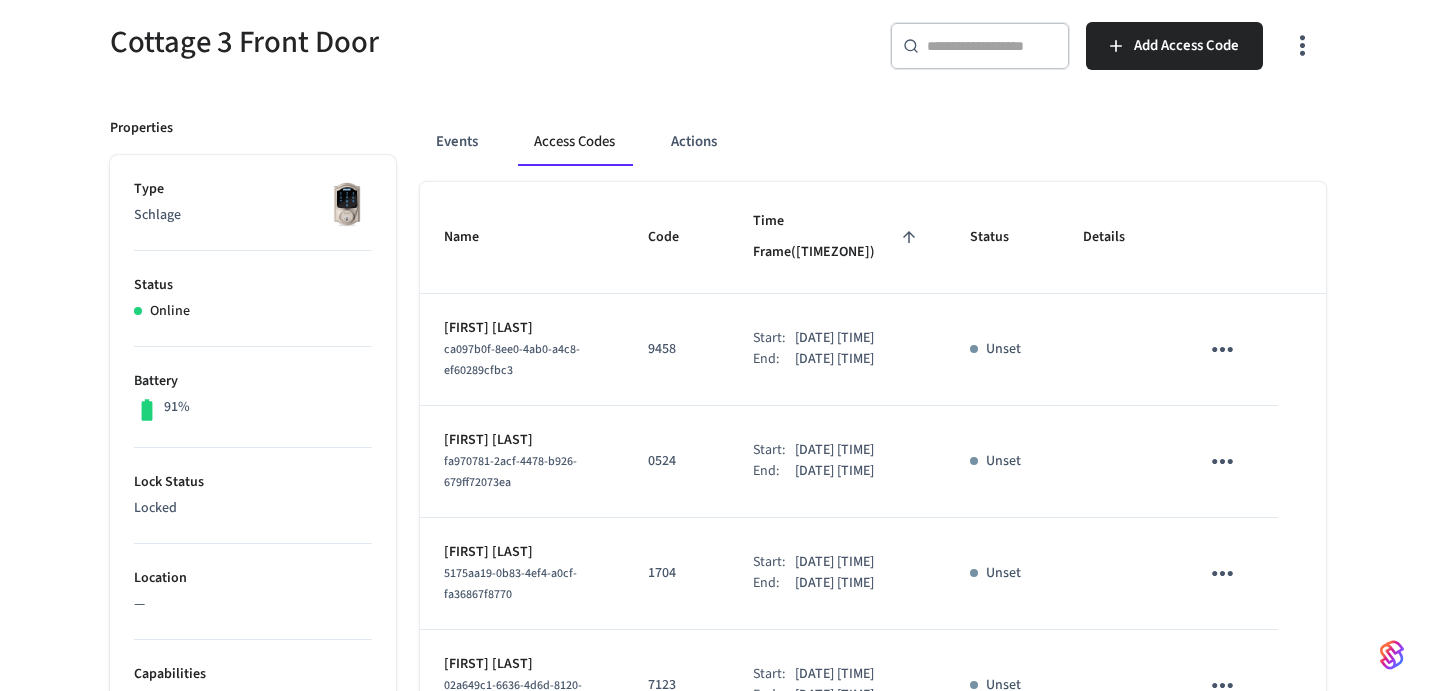 scroll, scrollTop: 255, scrollLeft: 0, axis: vertical 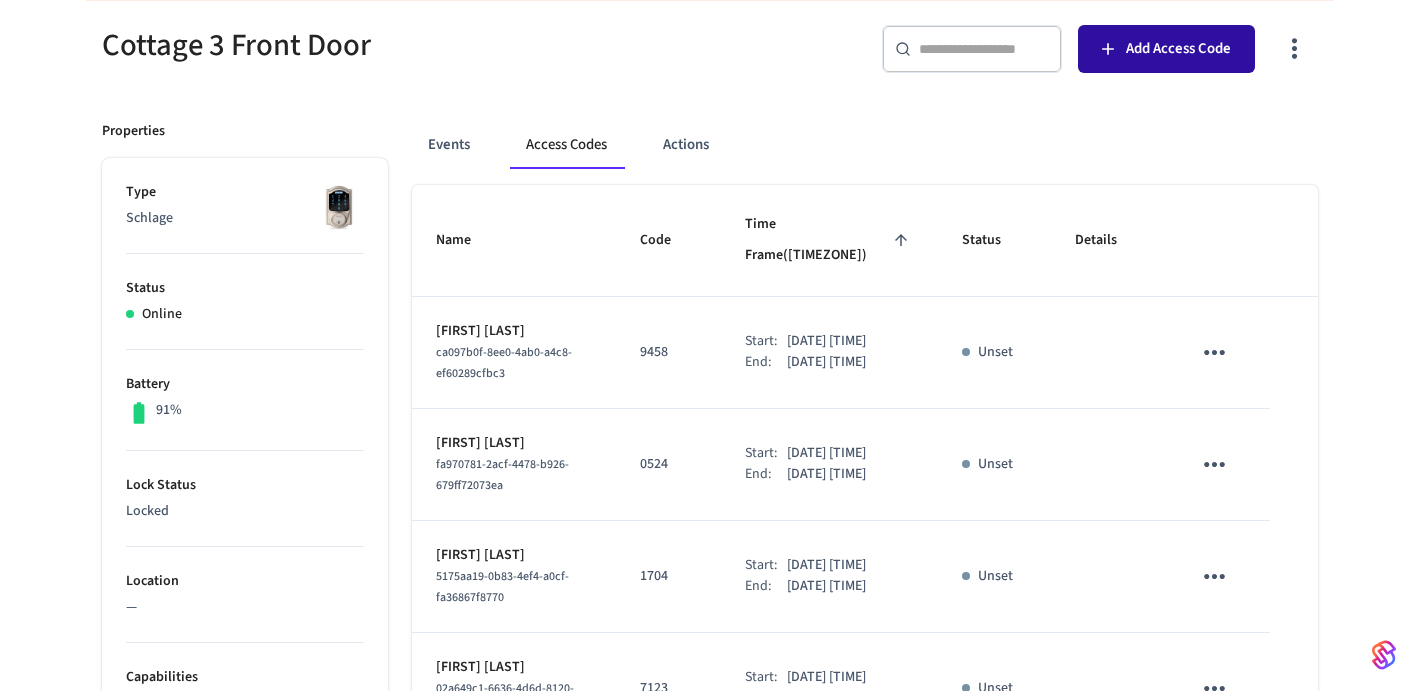 click on "Add Access Code" at bounding box center (1178, 49) 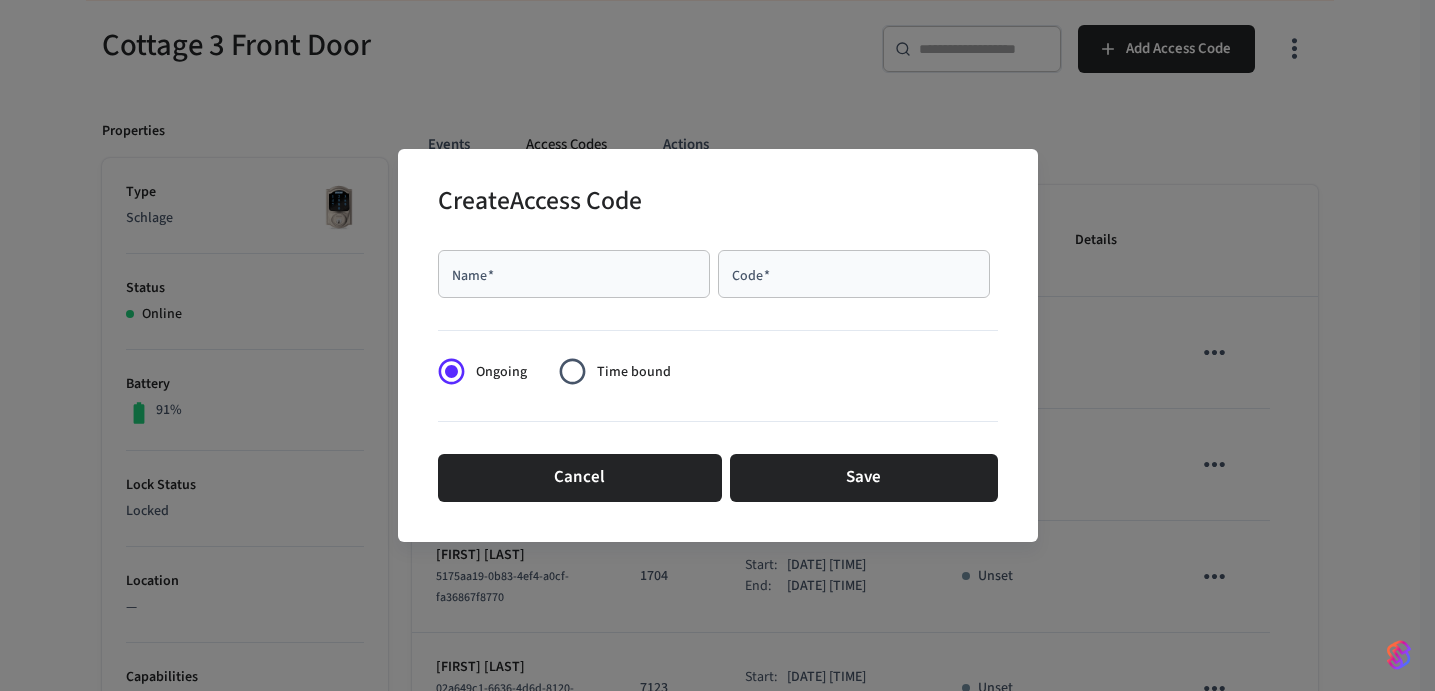 click on "Name   *" at bounding box center [574, 274] 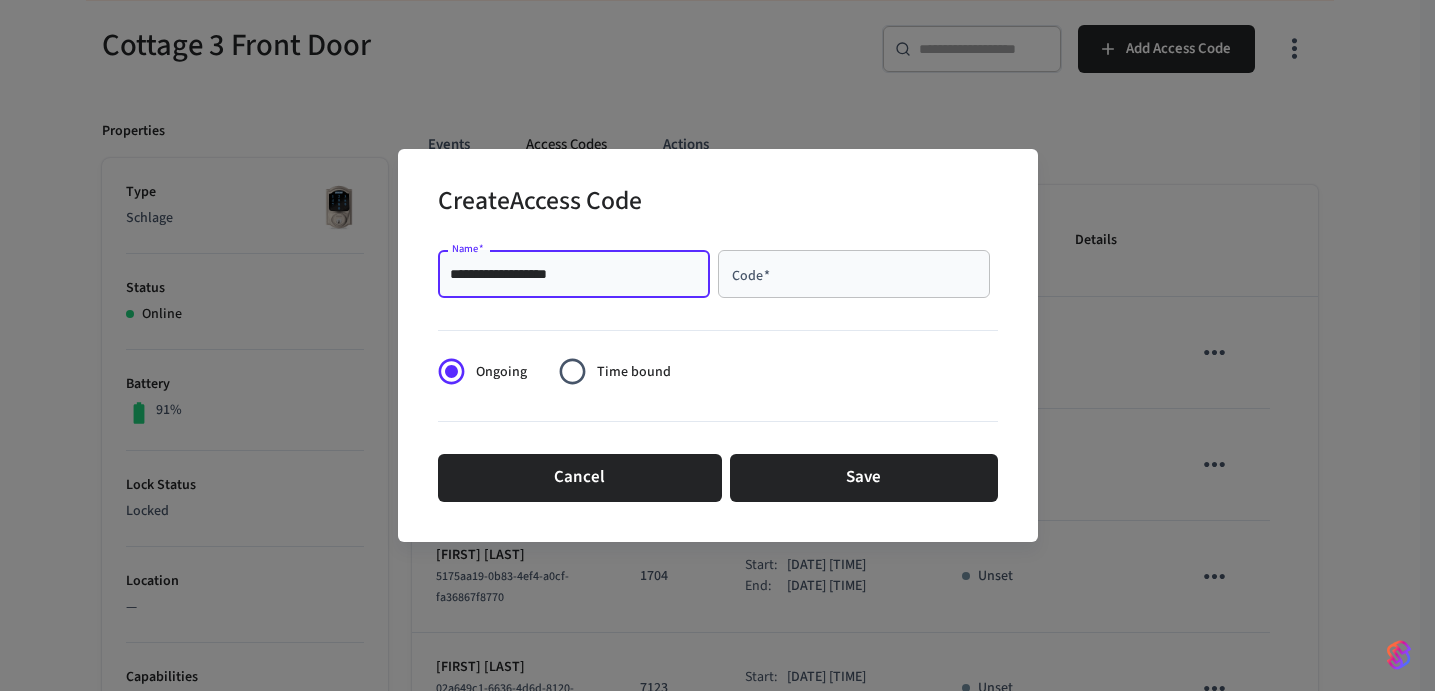 type on "**********" 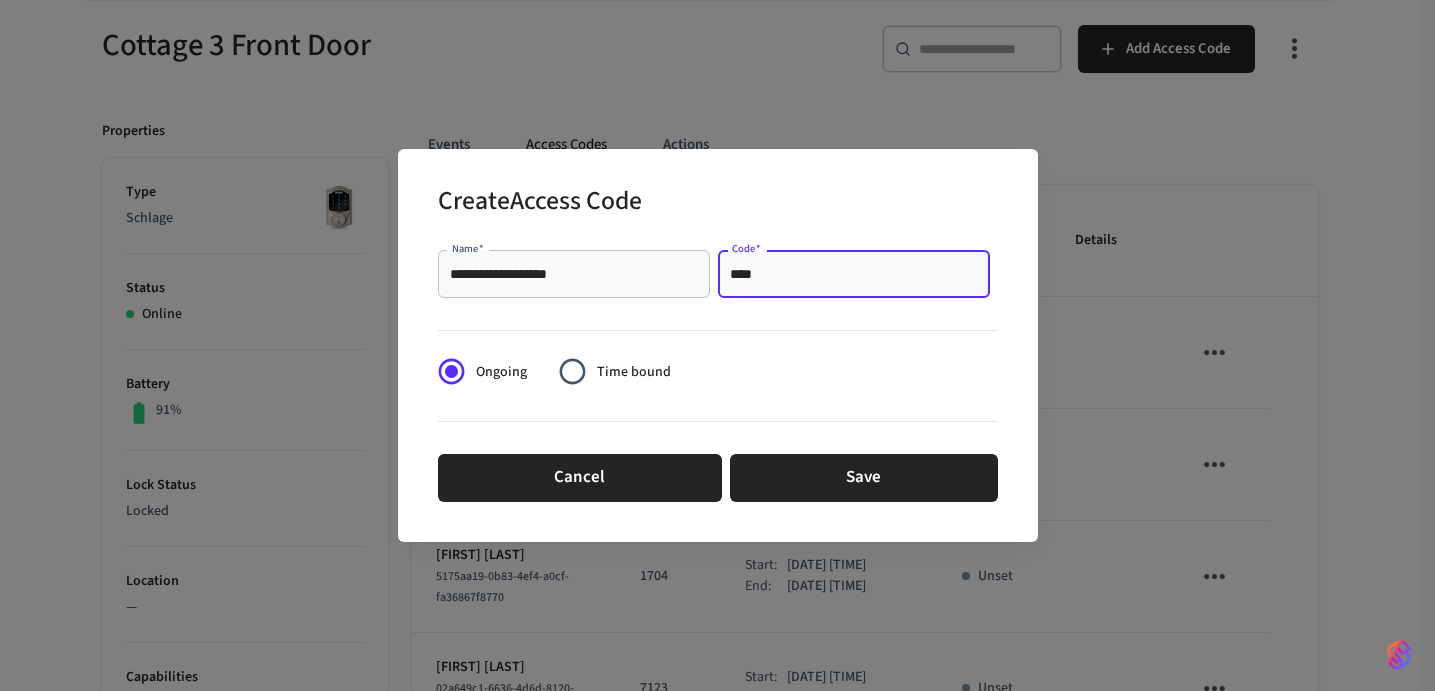 type on "****" 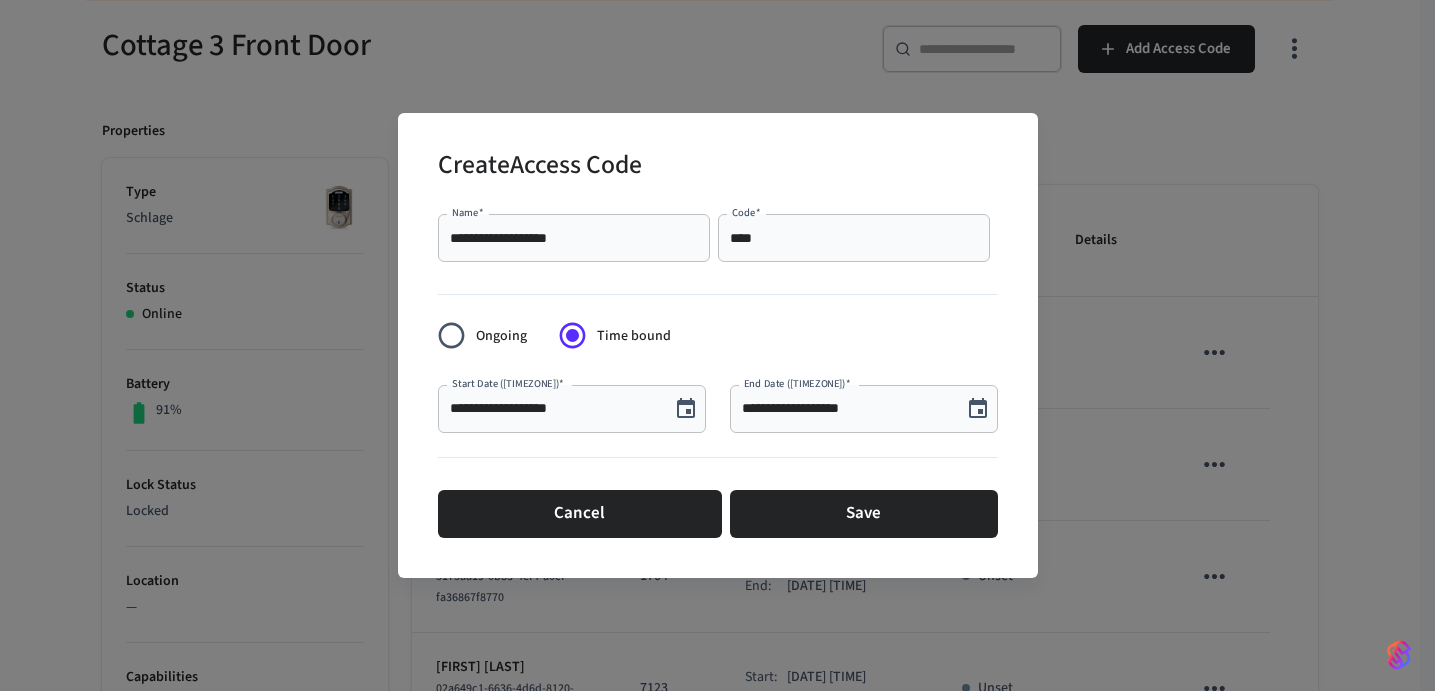 click 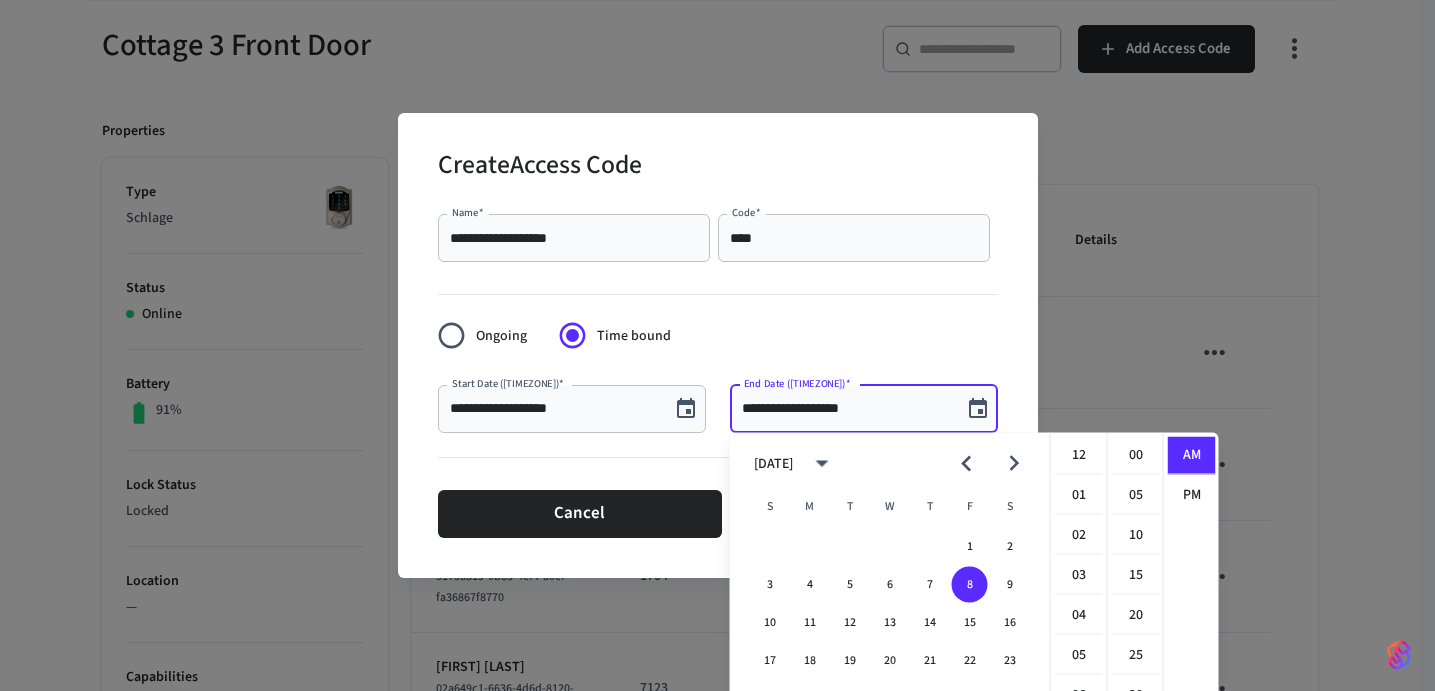 scroll, scrollTop: 437, scrollLeft: 0, axis: vertical 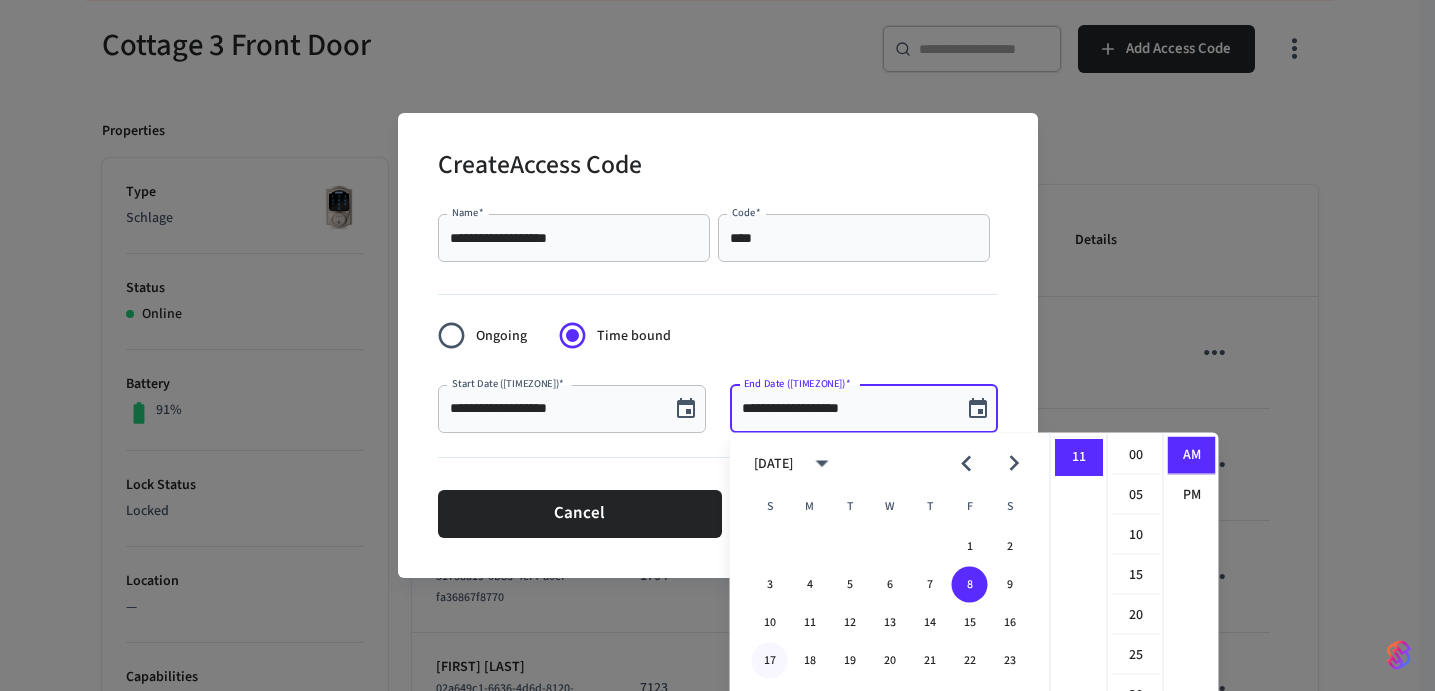 click on "17" at bounding box center [770, 661] 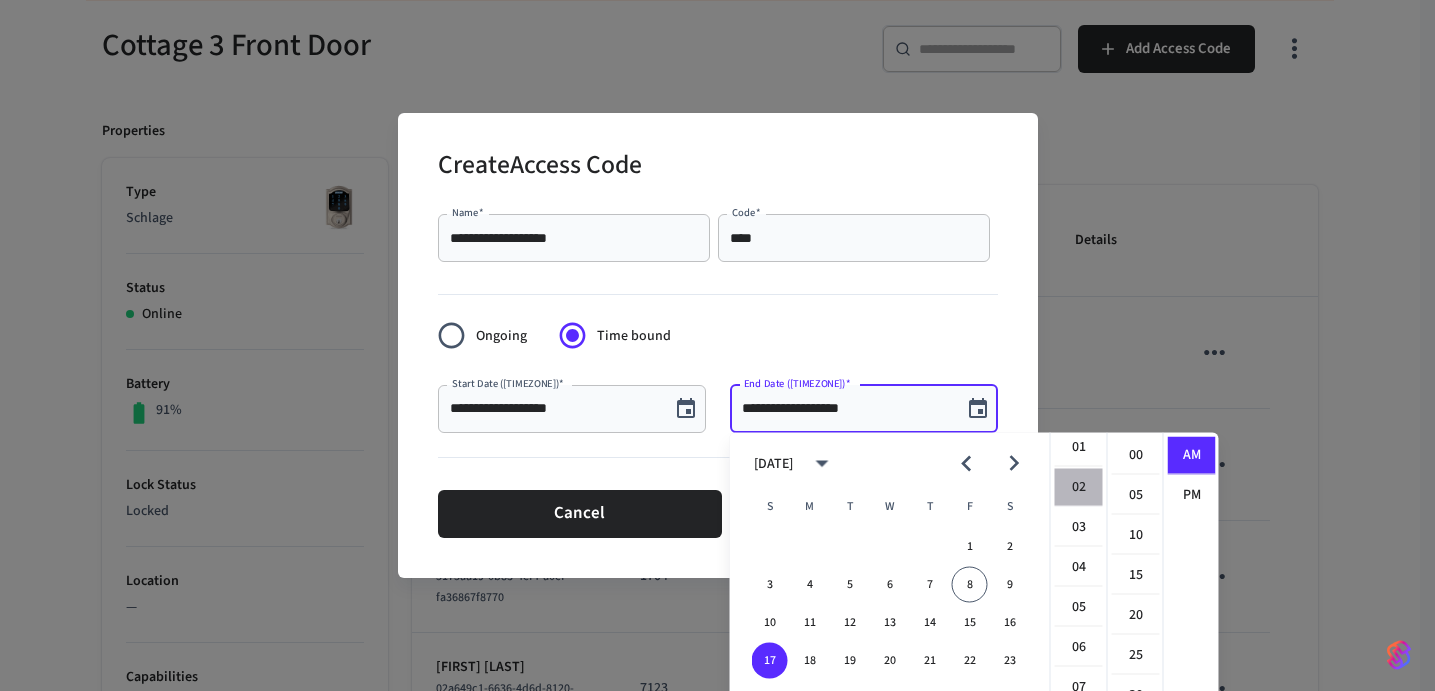 click on "02" at bounding box center [1079, 488] 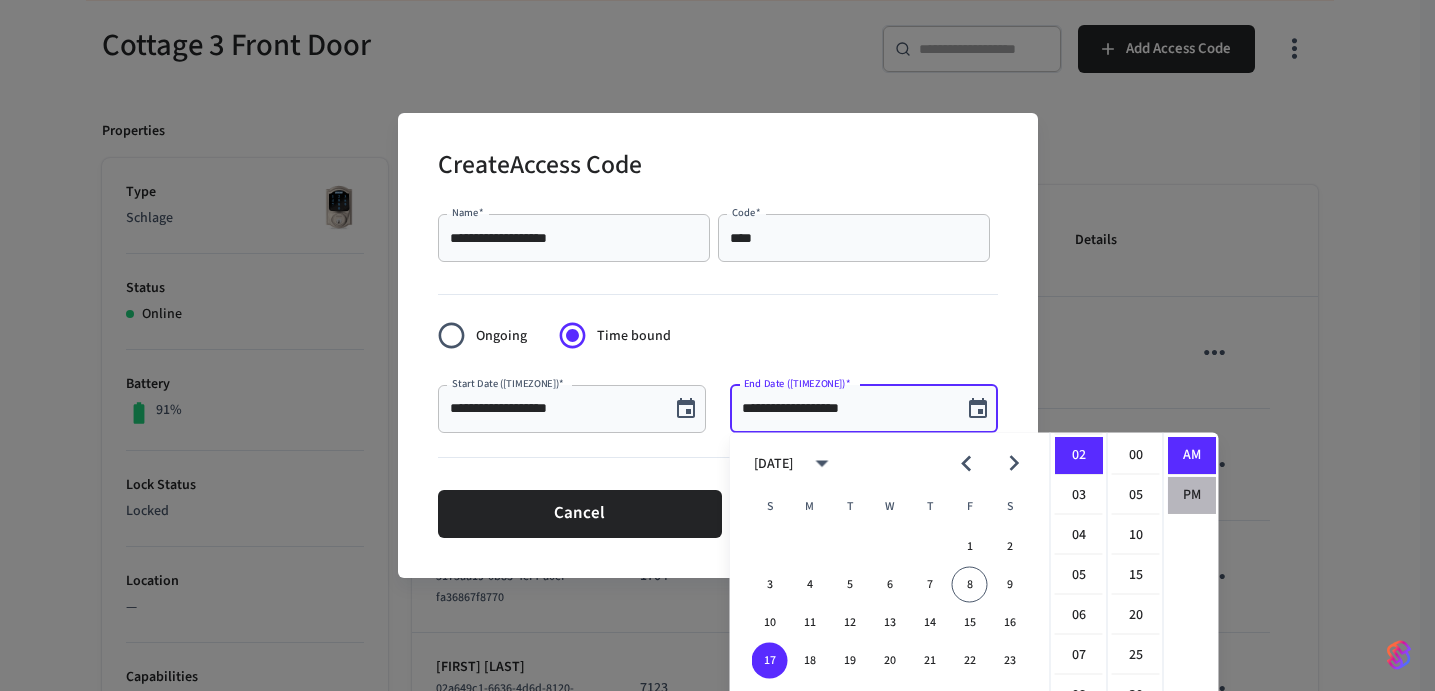 click on "PM" at bounding box center [1192, 495] 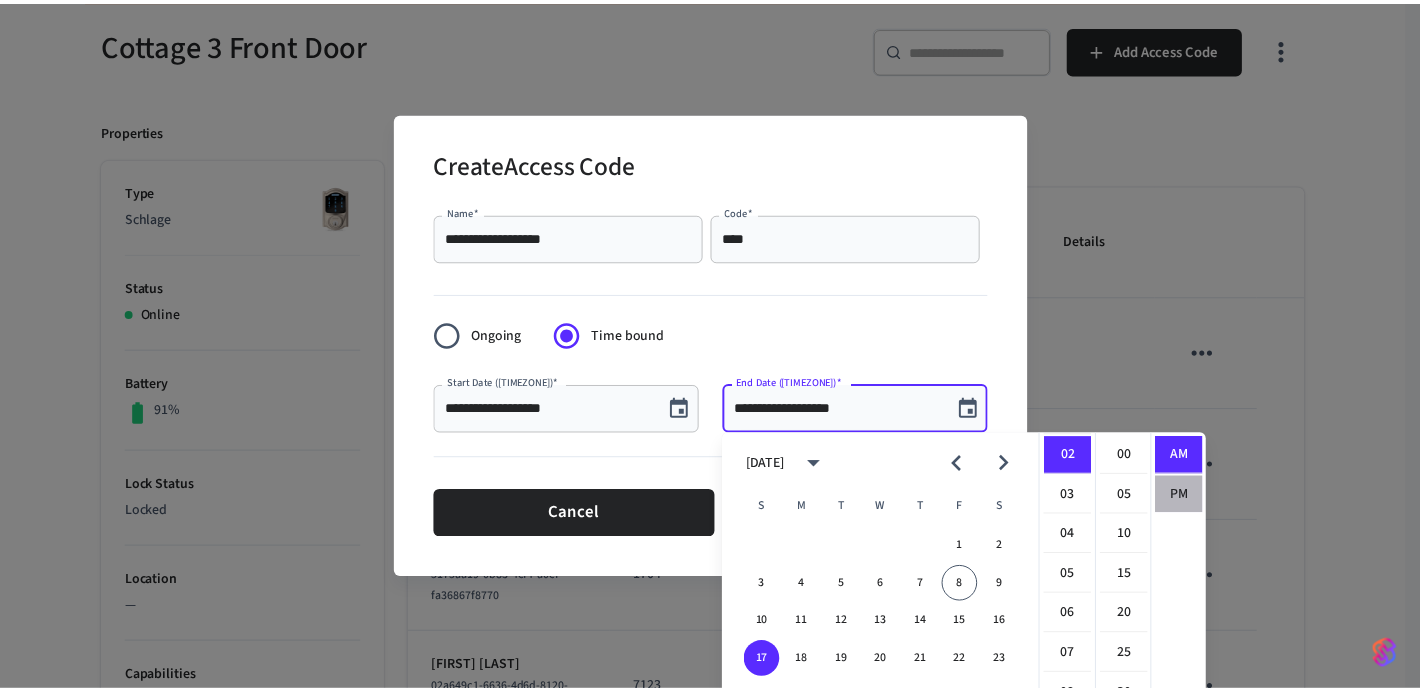 scroll, scrollTop: 37, scrollLeft: 0, axis: vertical 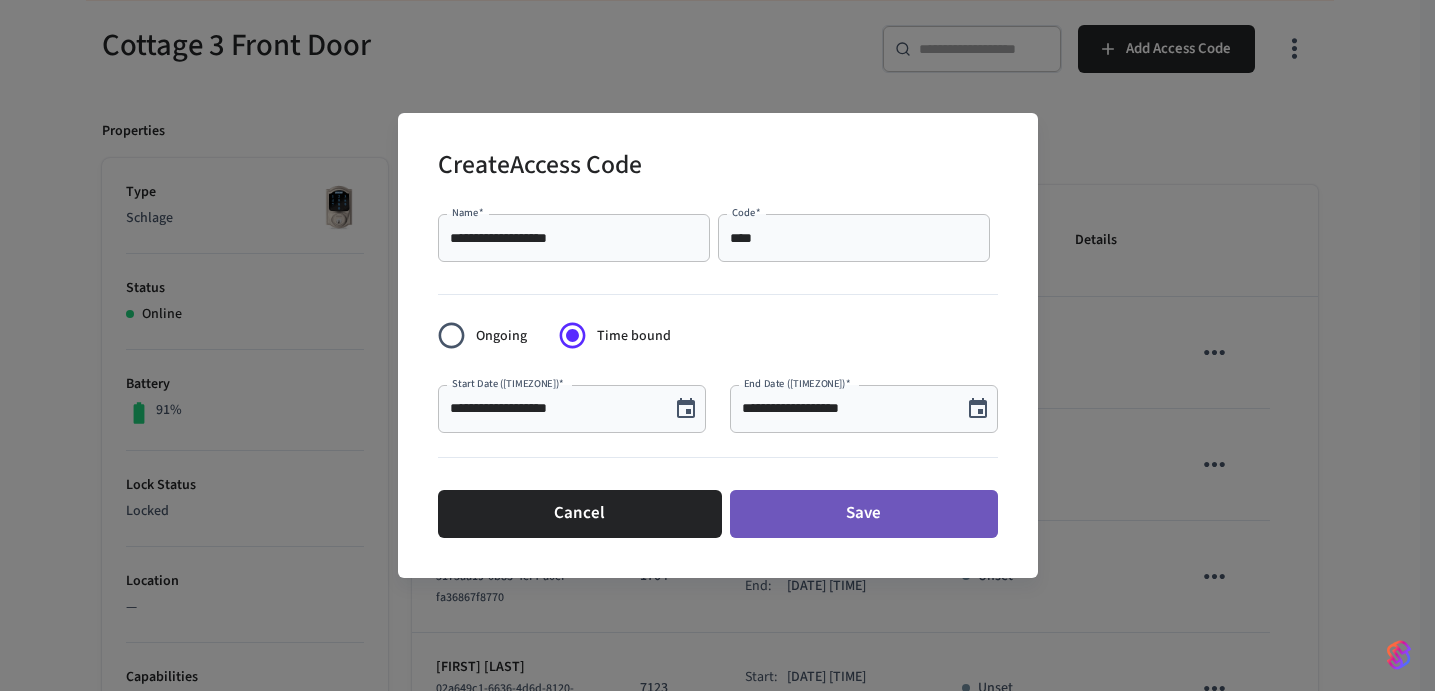 click on "Save" at bounding box center (864, 514) 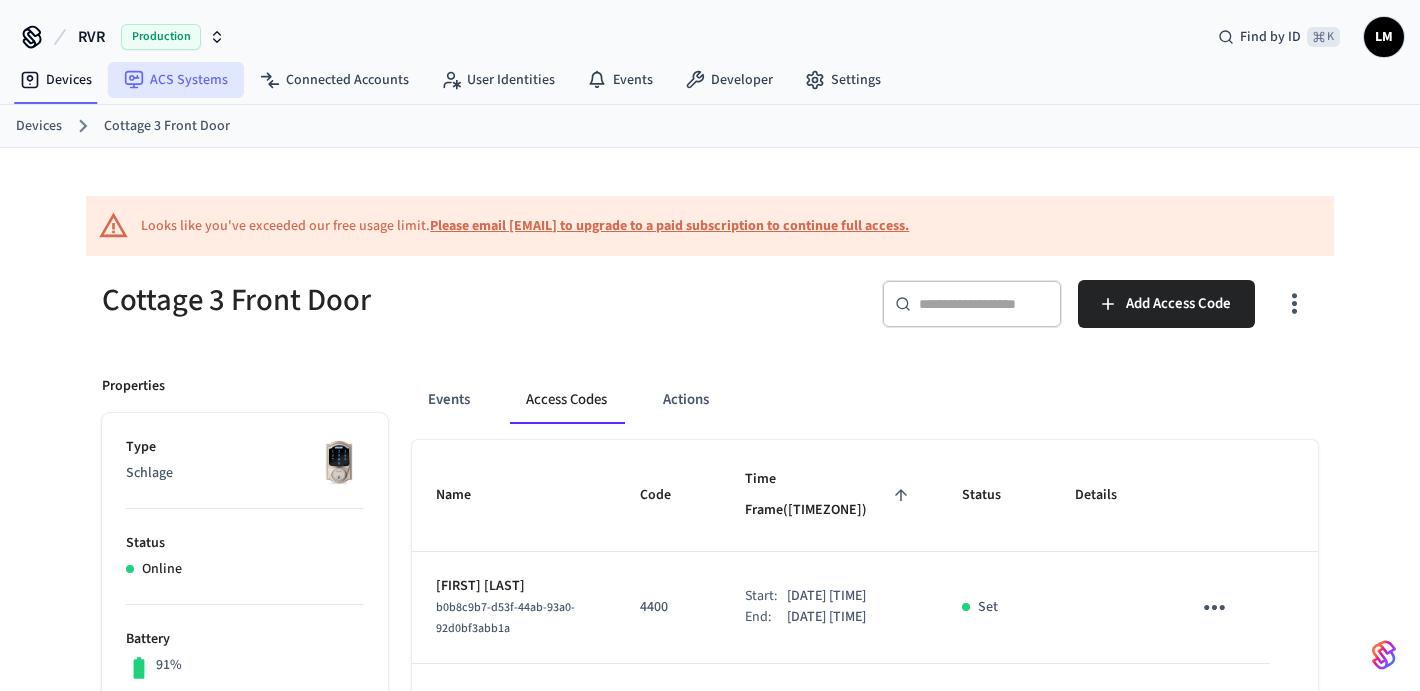 scroll, scrollTop: 0, scrollLeft: 0, axis: both 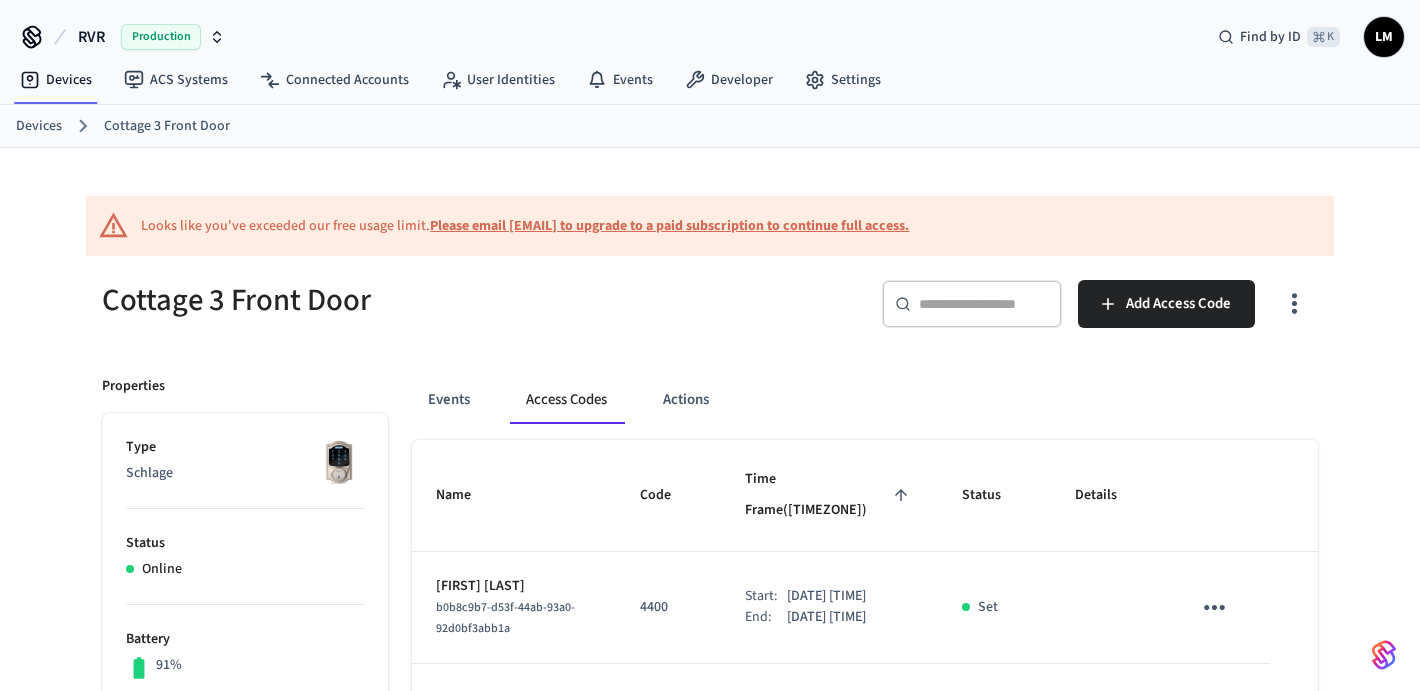 click on "Devices" at bounding box center [39, 126] 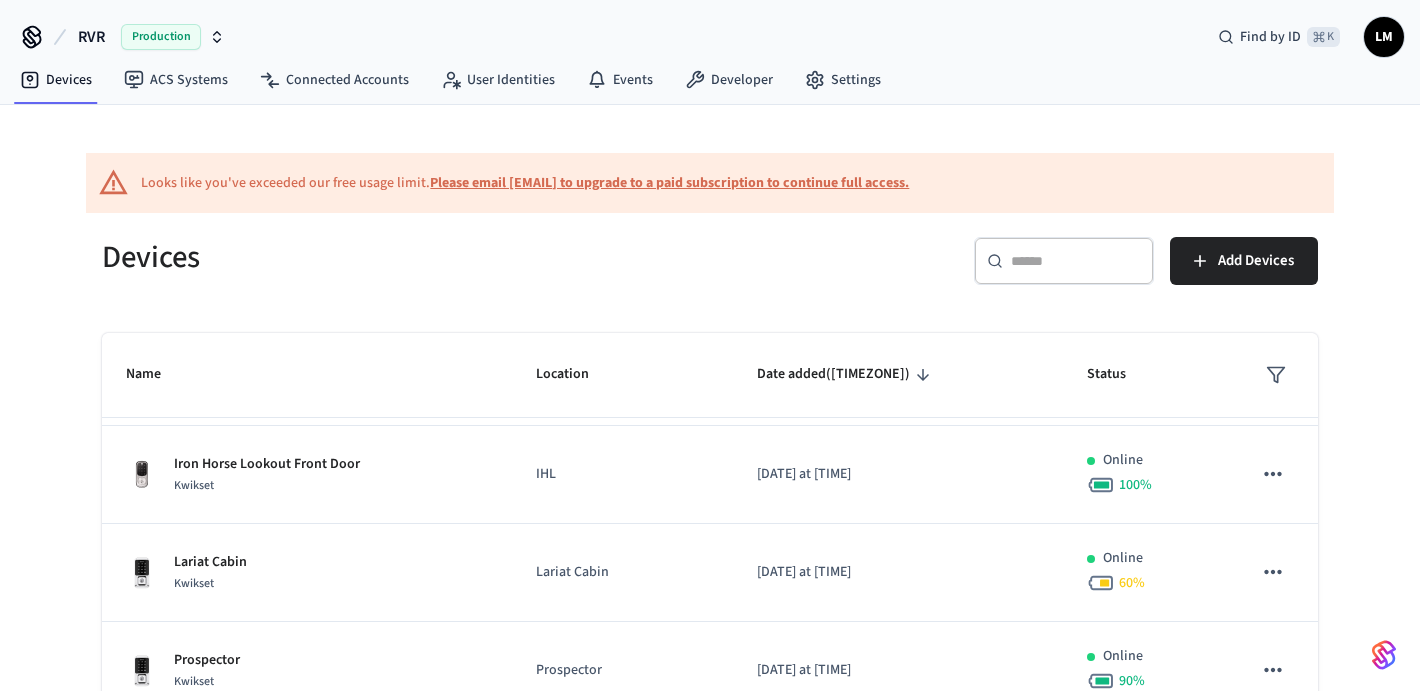 scroll, scrollTop: 678, scrollLeft: 0, axis: vertical 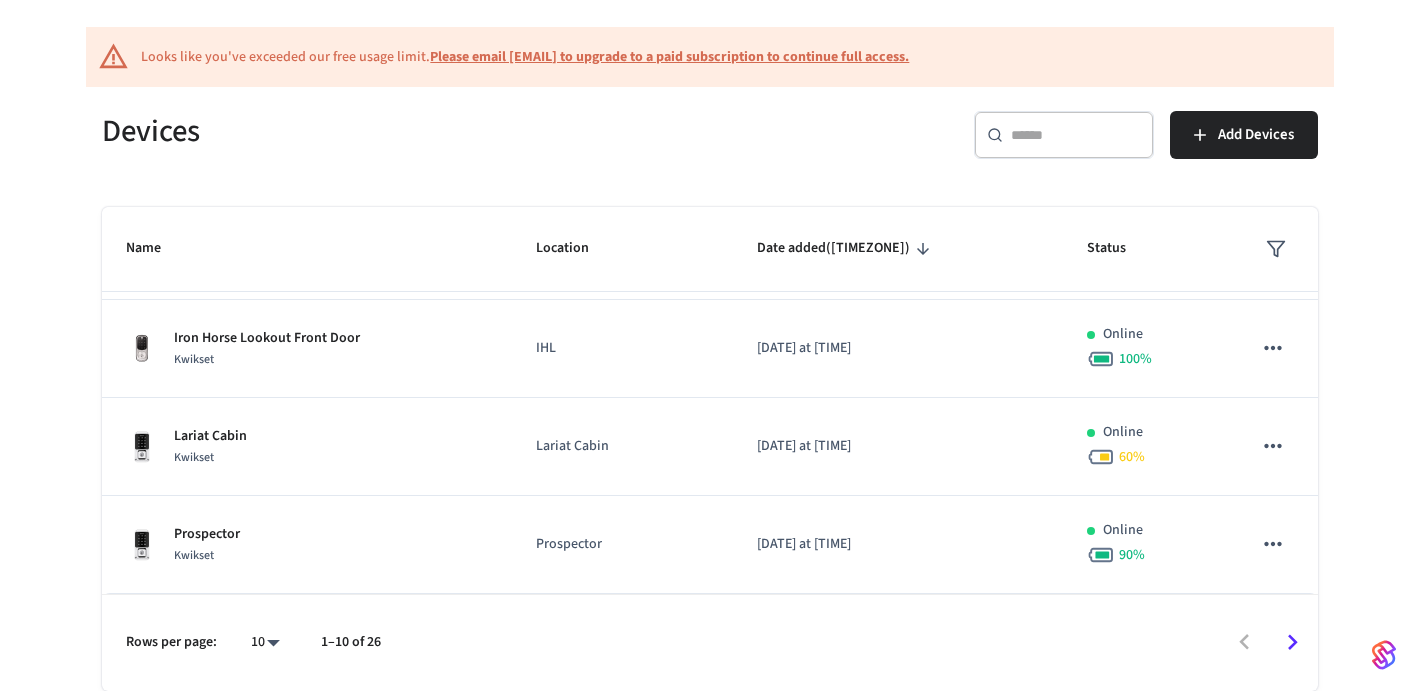 click 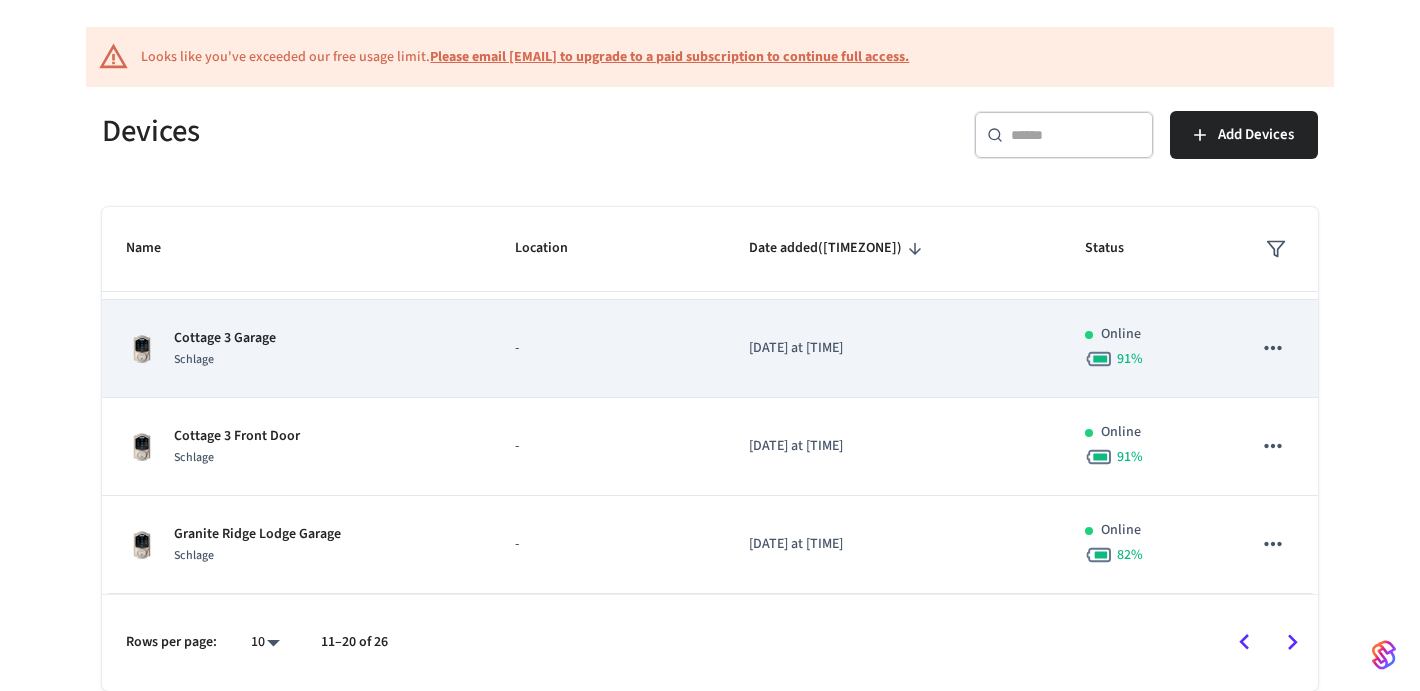 click on "[DATE] at [TIME]" at bounding box center [893, 348] 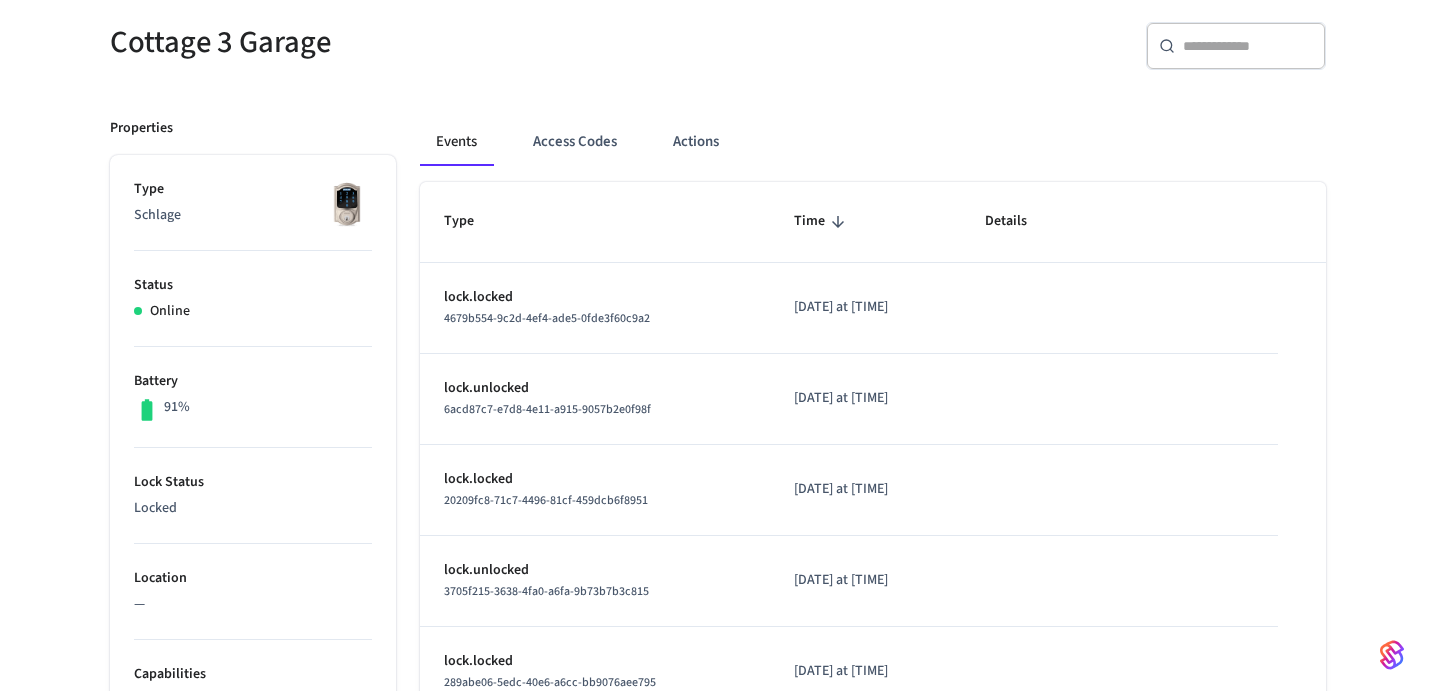 scroll, scrollTop: 251, scrollLeft: 0, axis: vertical 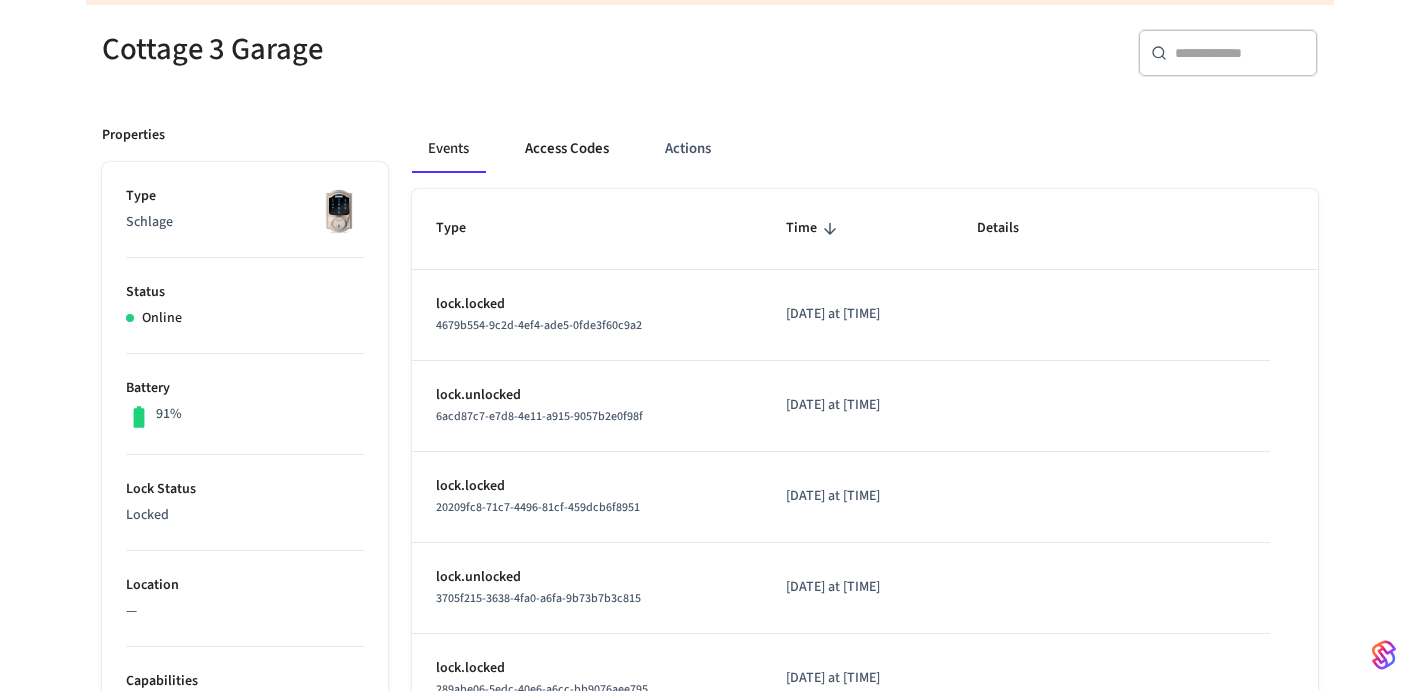 click on "Access Codes" at bounding box center (567, 149) 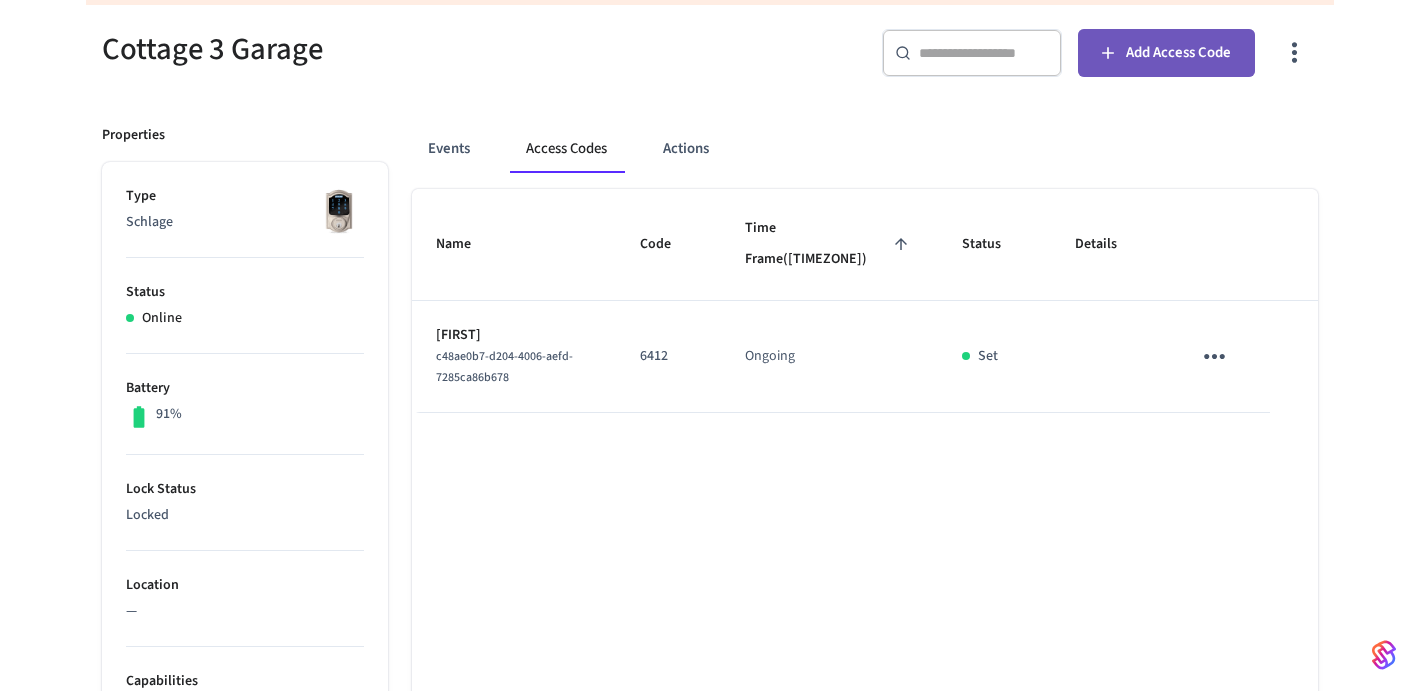 click on "Add Access Code" at bounding box center (1166, 53) 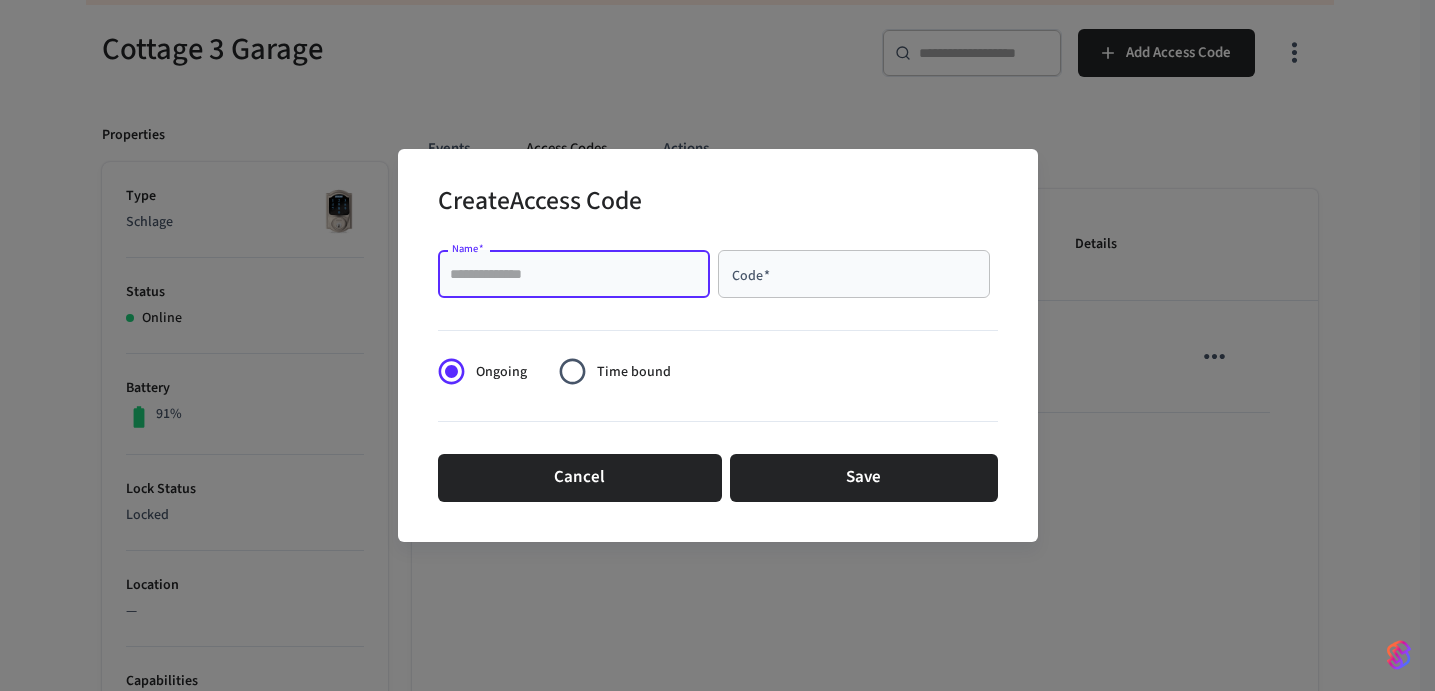 click on "Name   *" at bounding box center [574, 274] 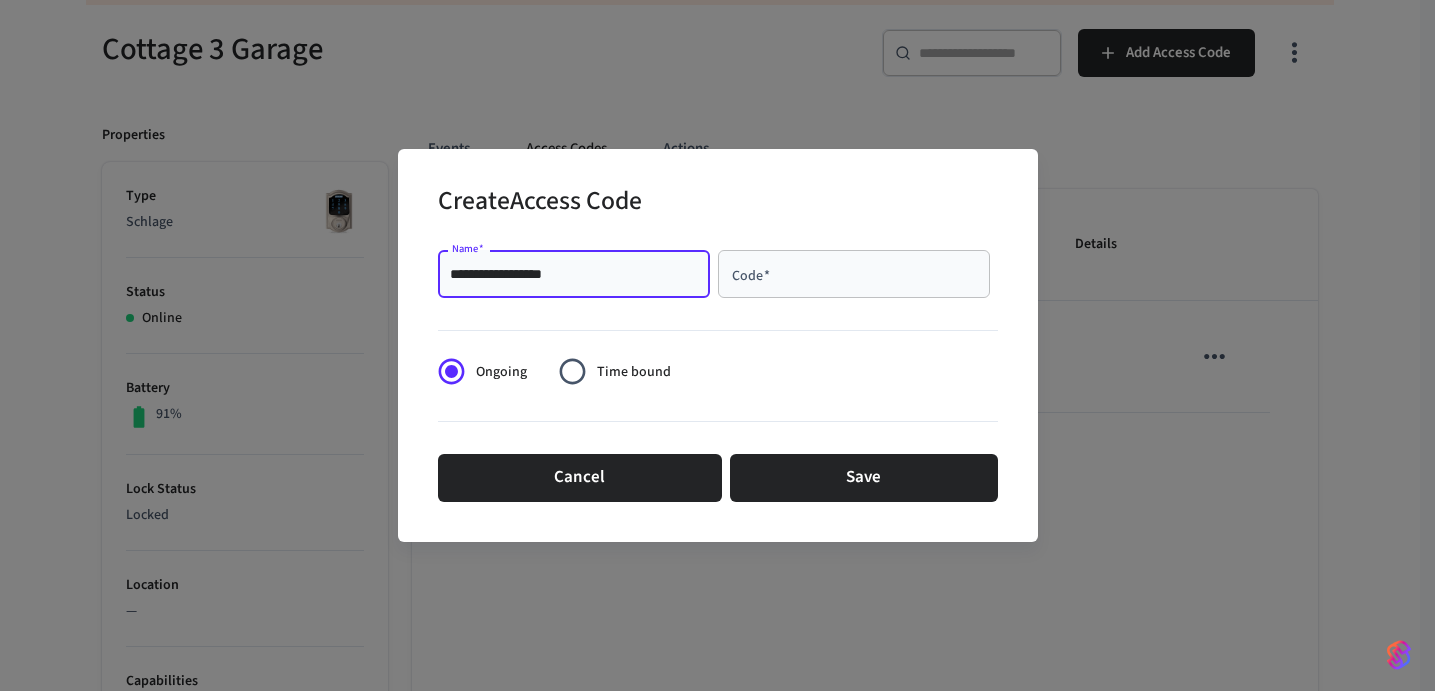 click on "**********" at bounding box center [574, 274] 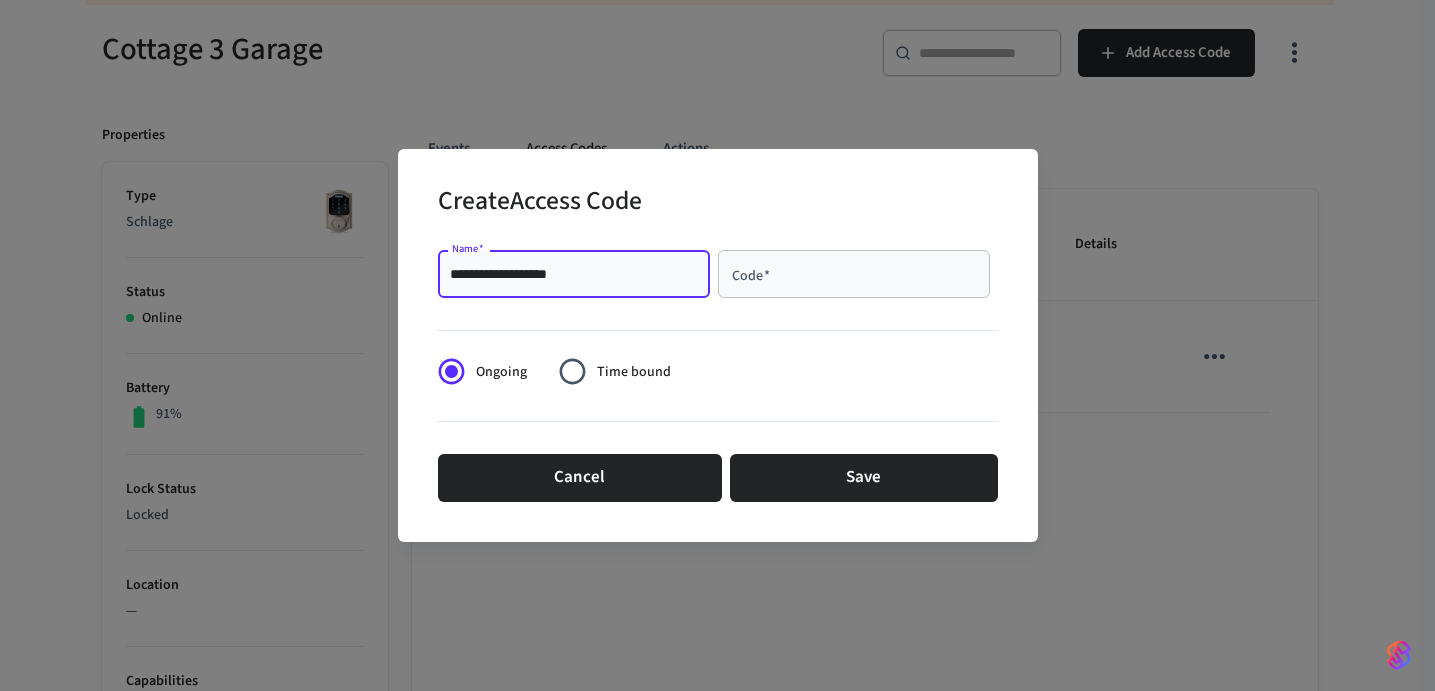 type on "**********" 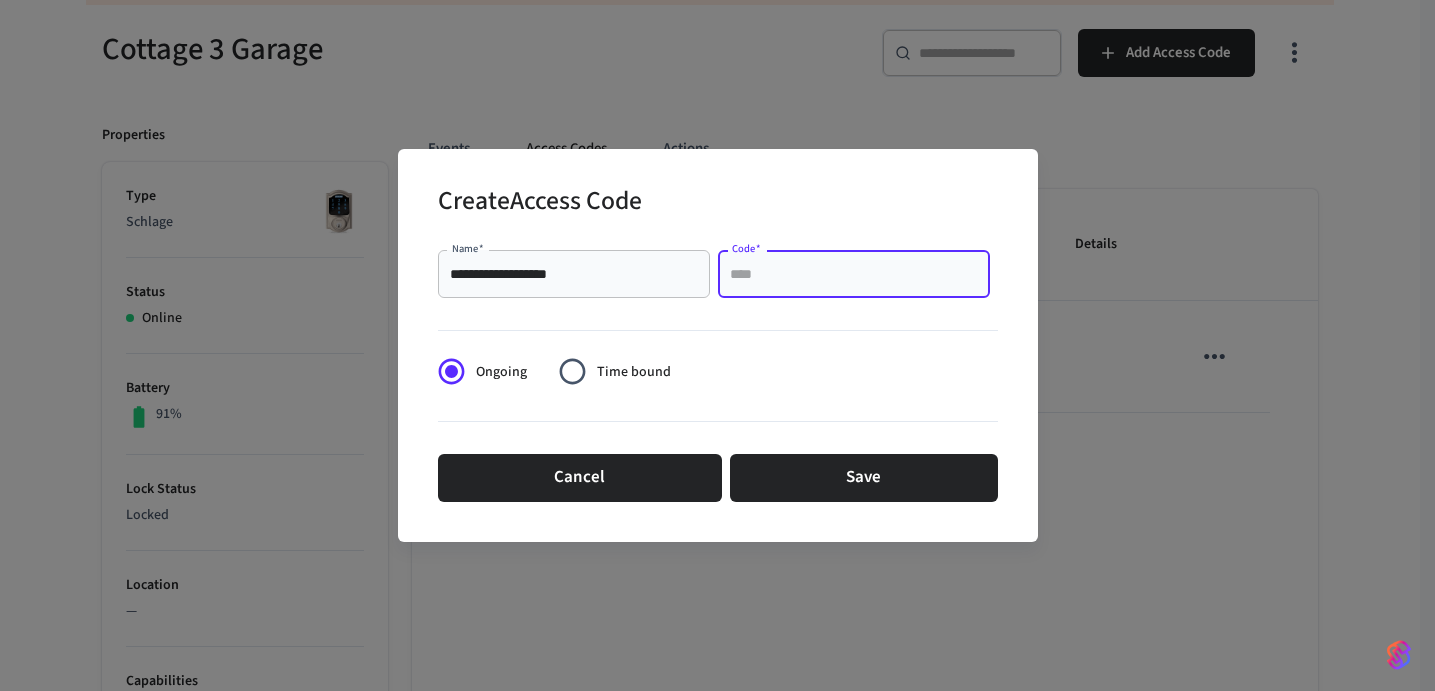 click on "Code   *" at bounding box center (854, 274) 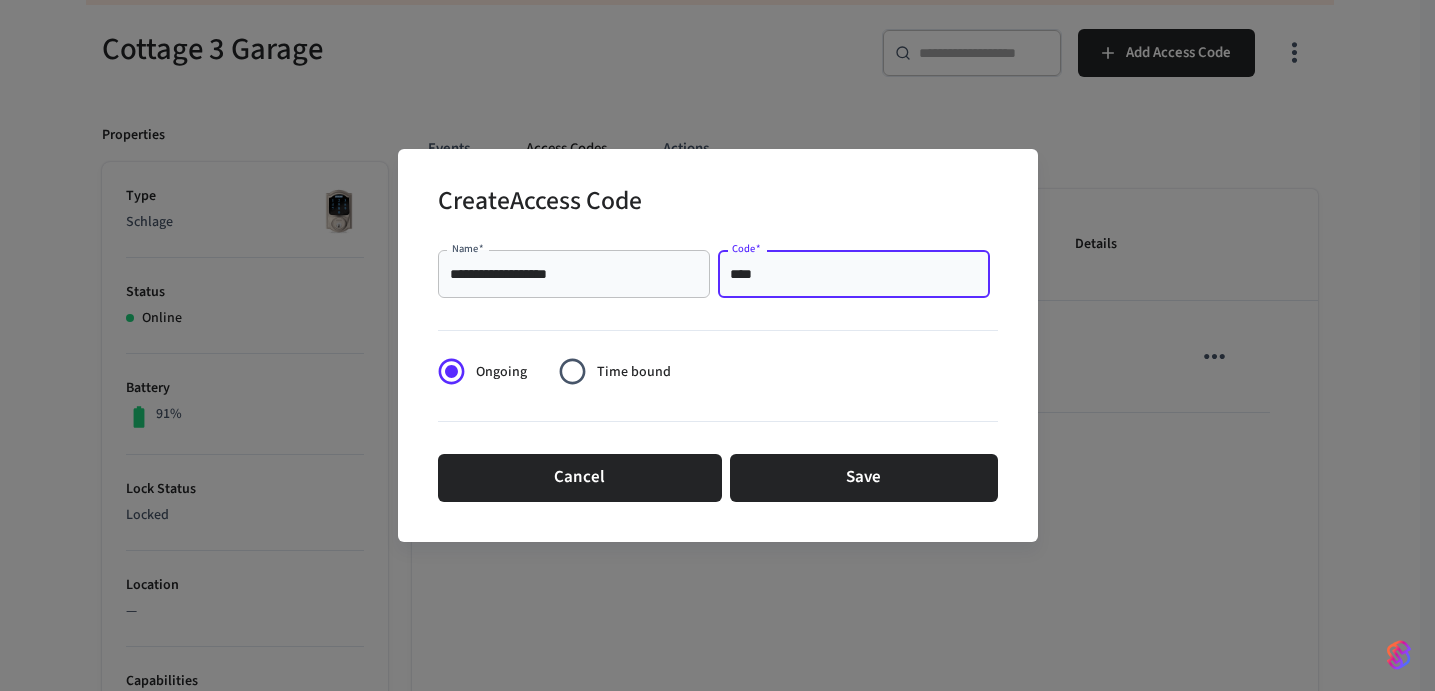 type on "****" 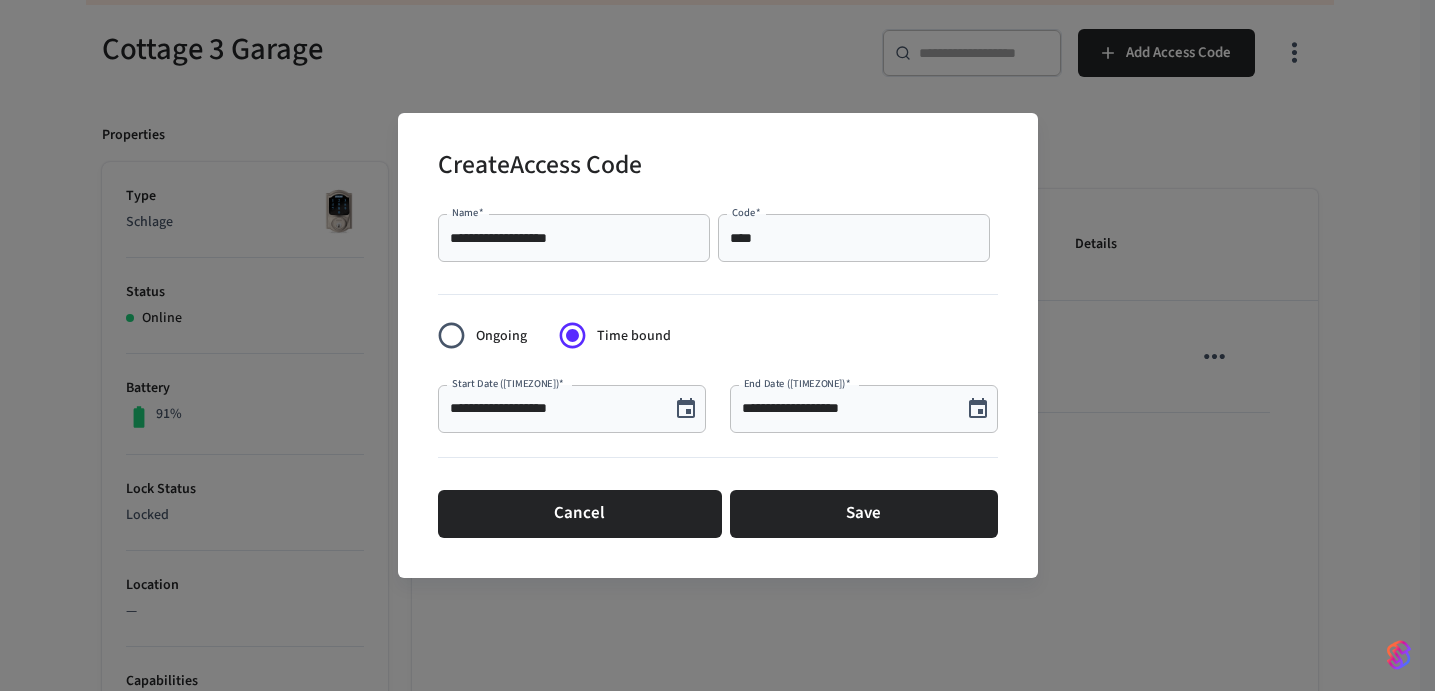 click 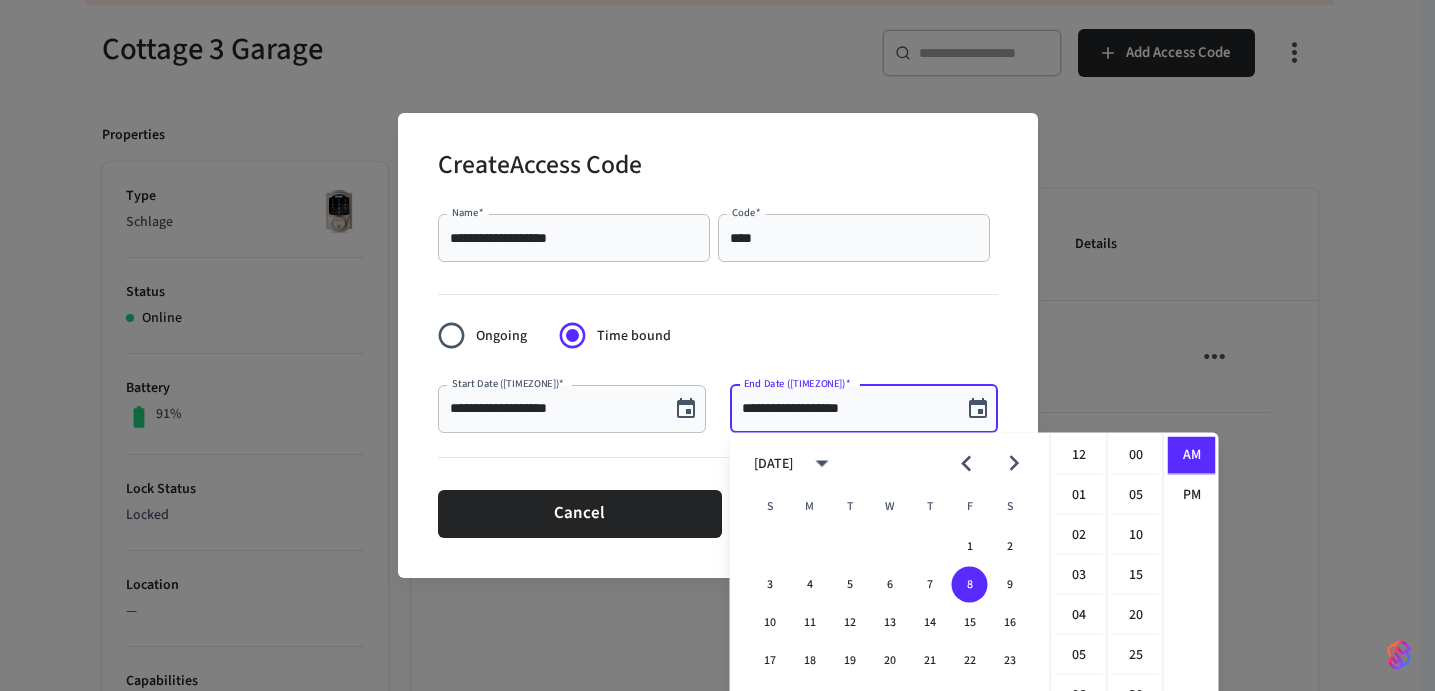 scroll, scrollTop: 437, scrollLeft: 0, axis: vertical 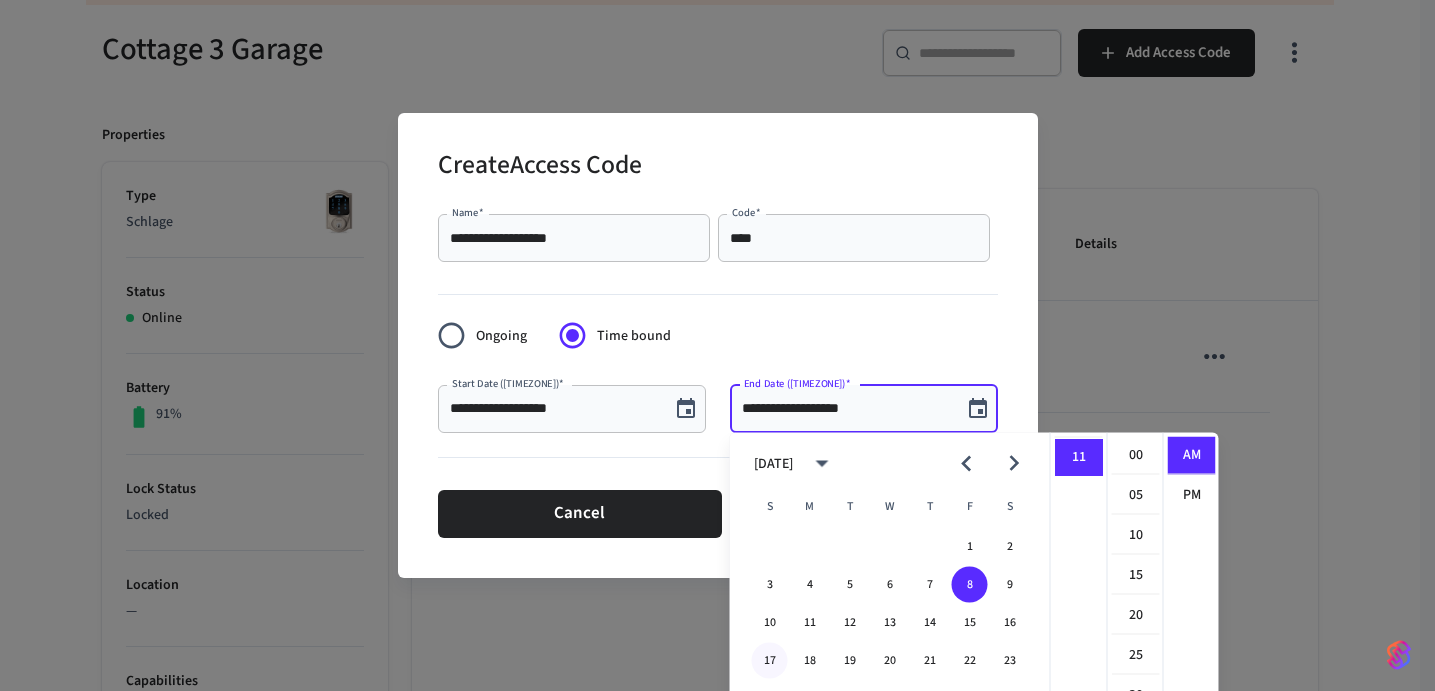 click on "17" at bounding box center [770, 661] 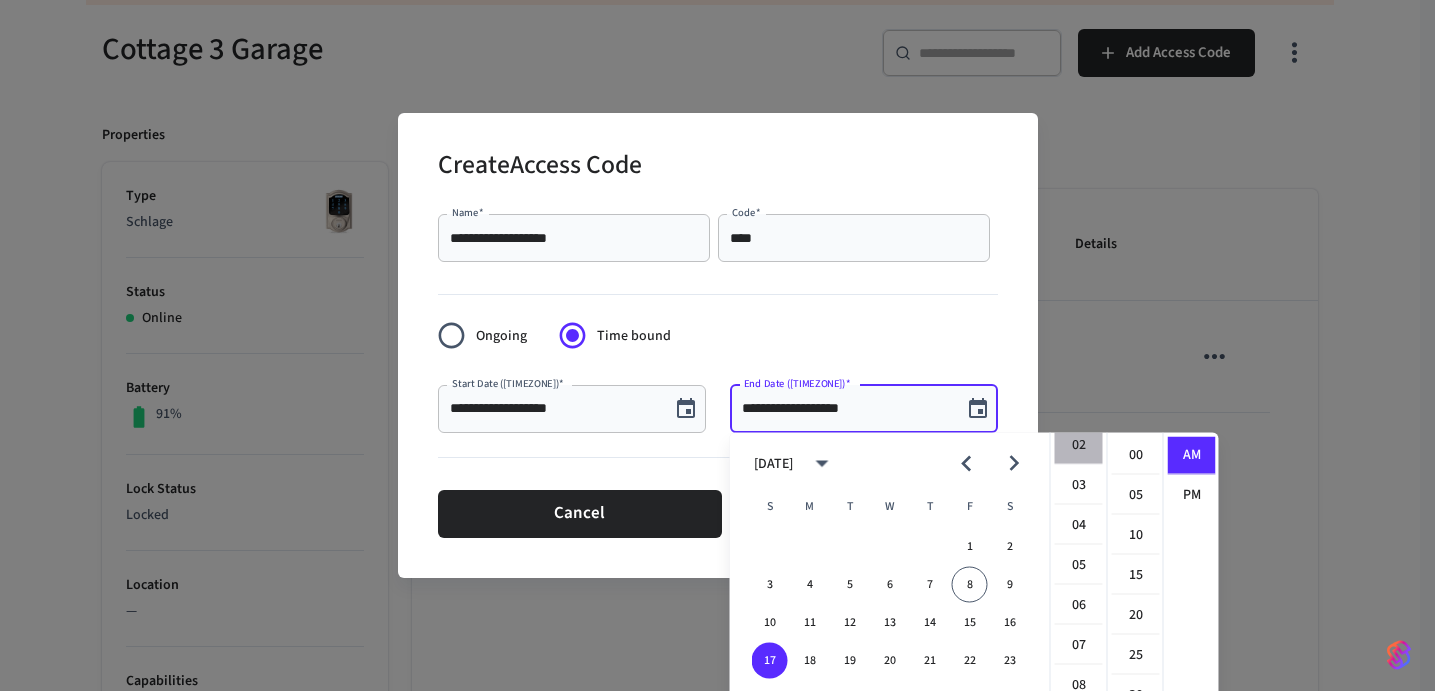 click on "02" at bounding box center [1079, 446] 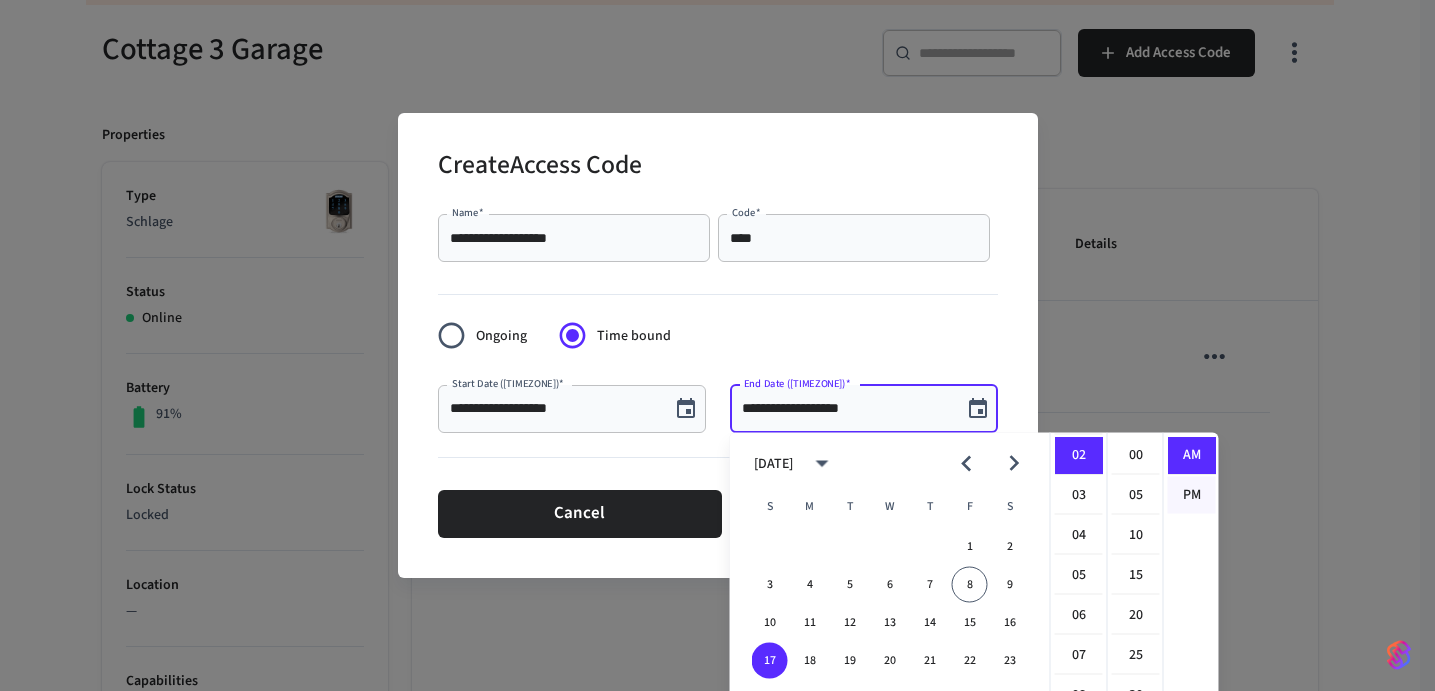 click on "PM" at bounding box center [1192, 495] 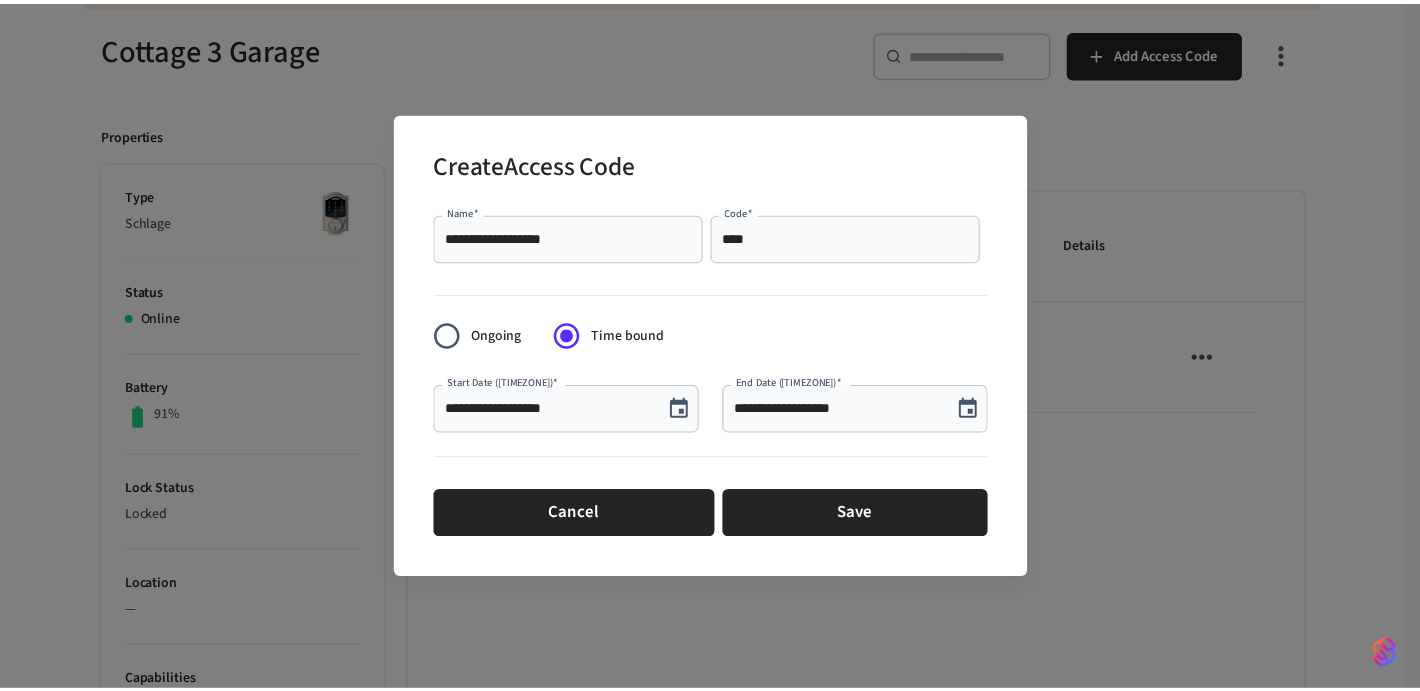 scroll, scrollTop: 37, scrollLeft: 0, axis: vertical 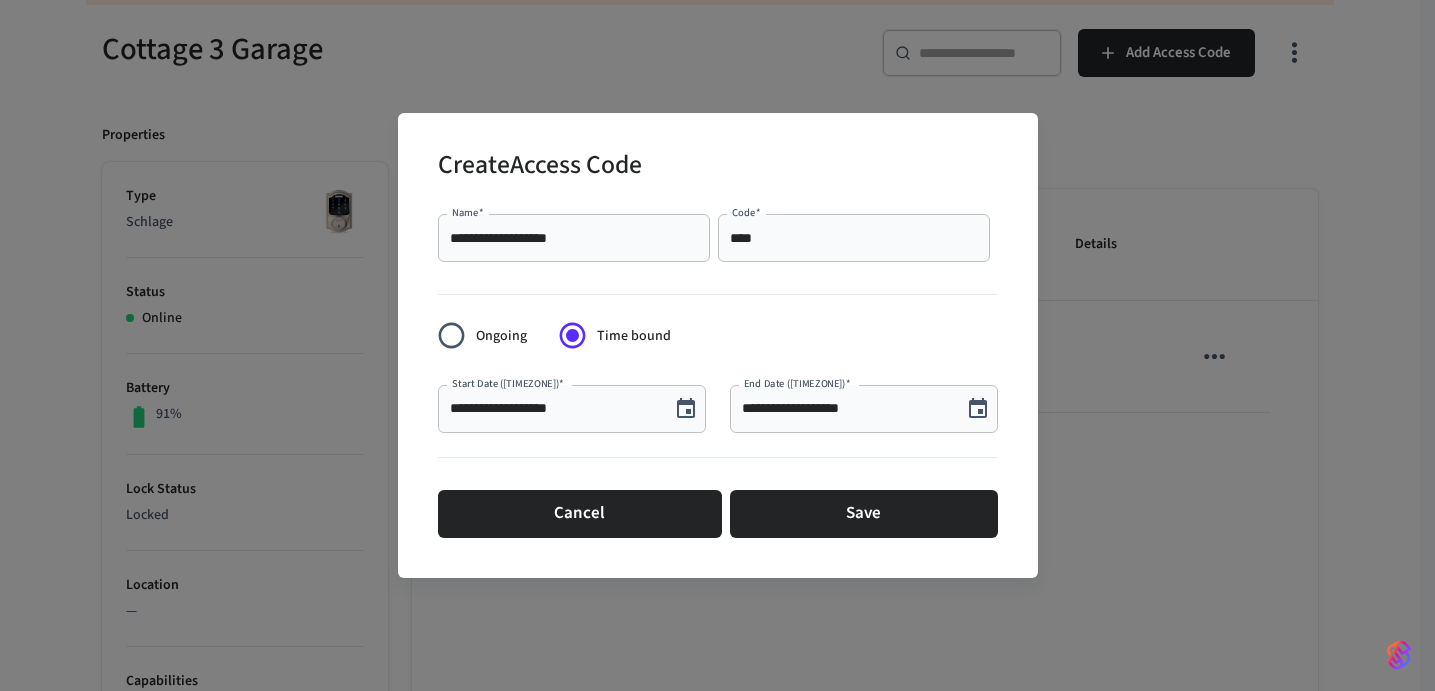 click at bounding box center [718, 461] 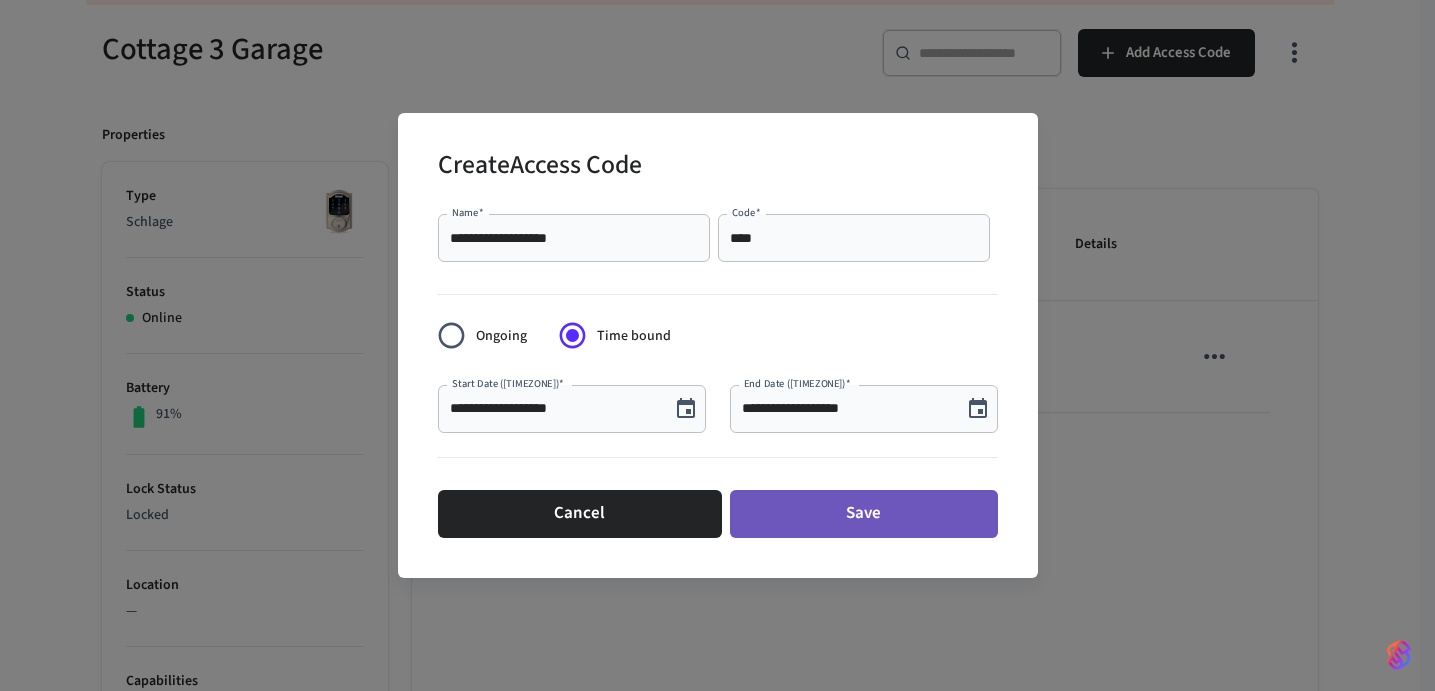 click on "Save" at bounding box center (864, 514) 